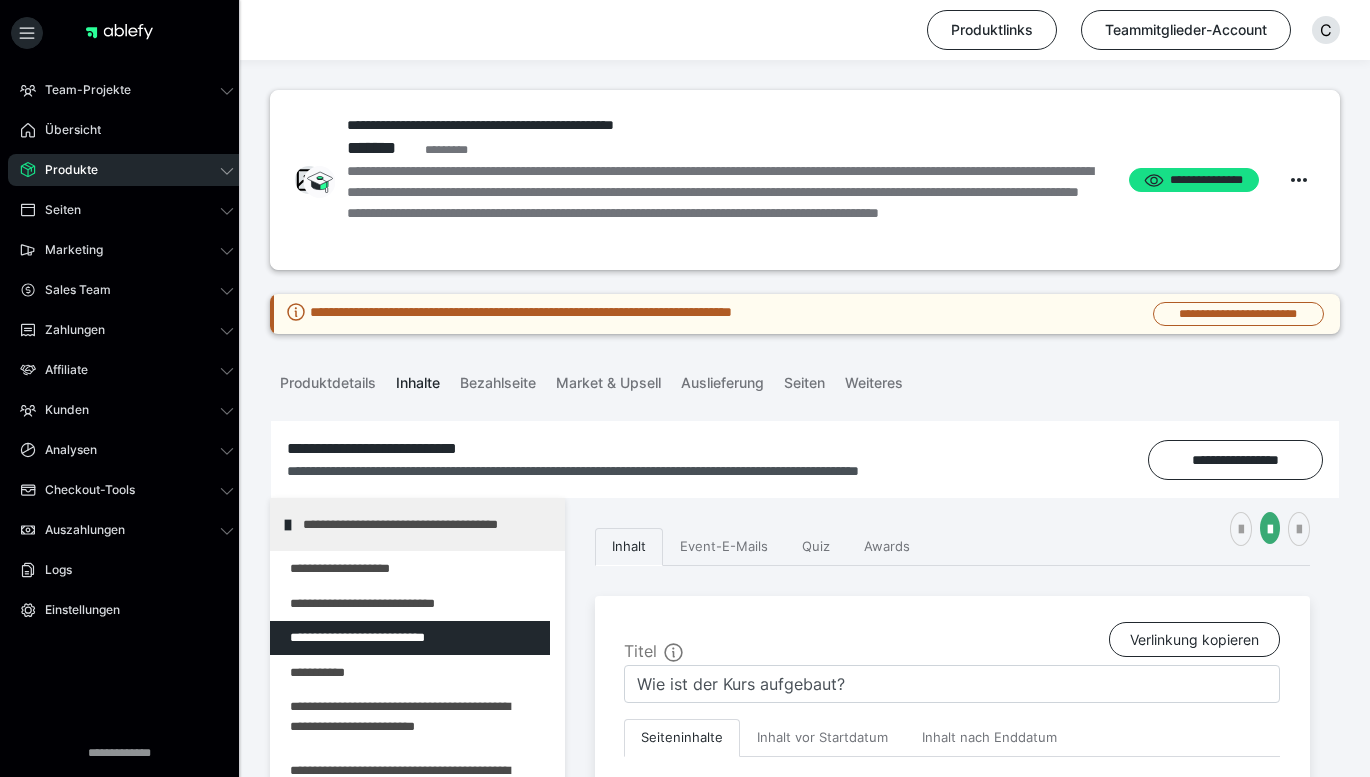 scroll, scrollTop: 567, scrollLeft: 0, axis: vertical 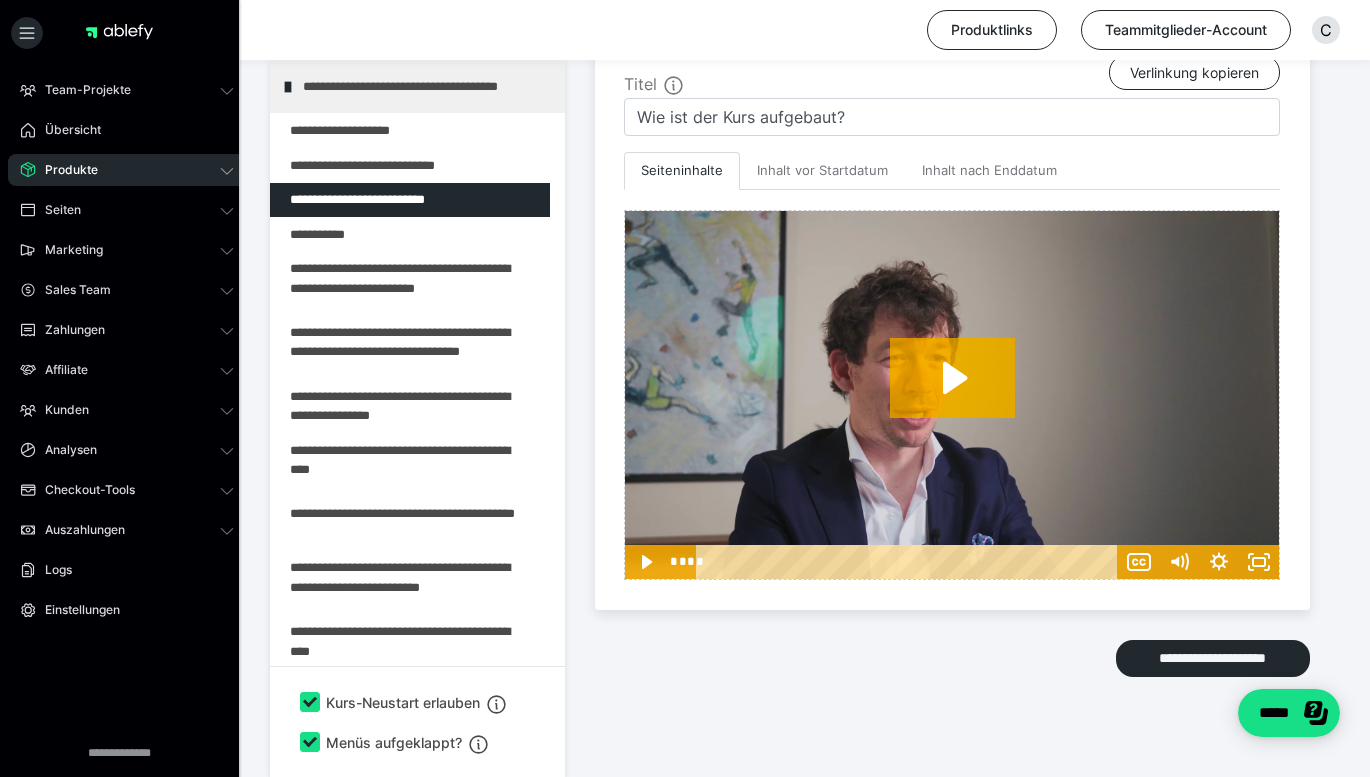 click on "Produkte" at bounding box center (127, 170) 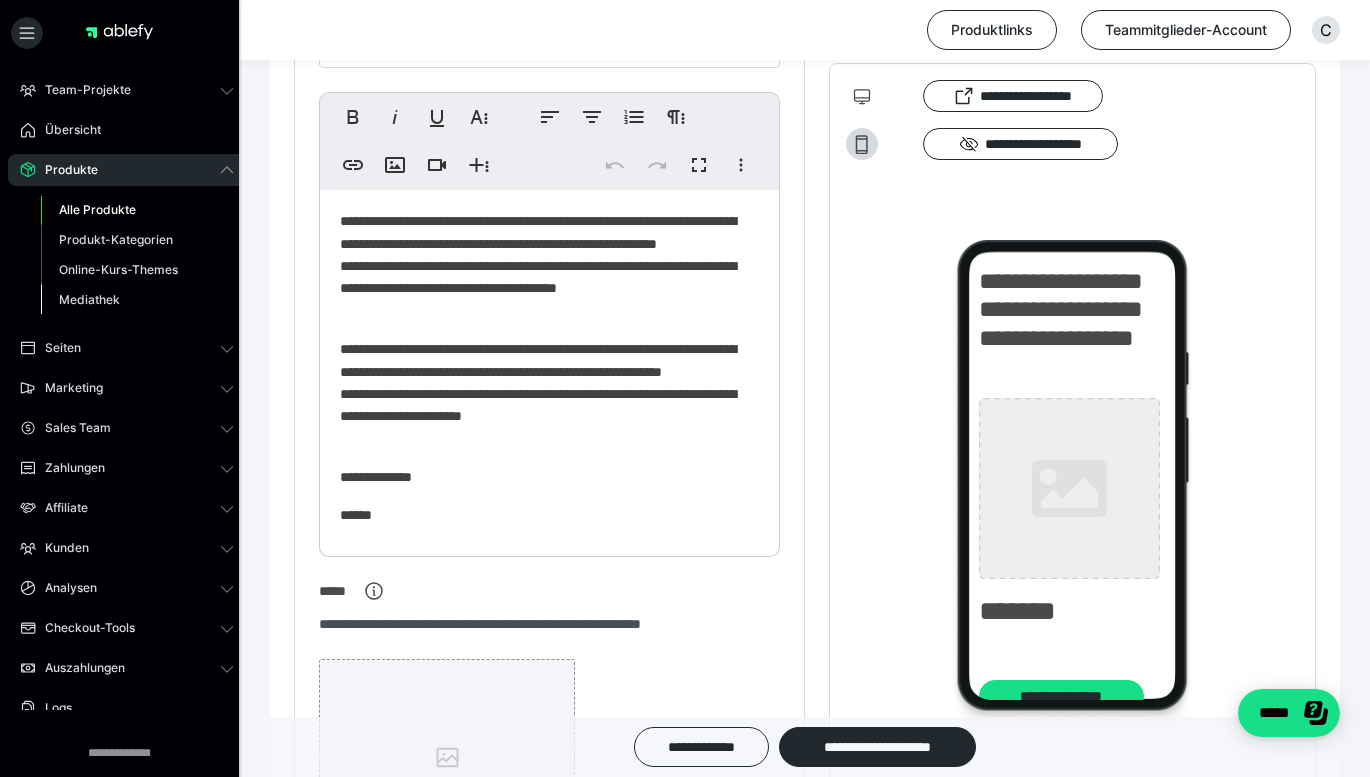 click on "Mediathek" at bounding box center (89, 299) 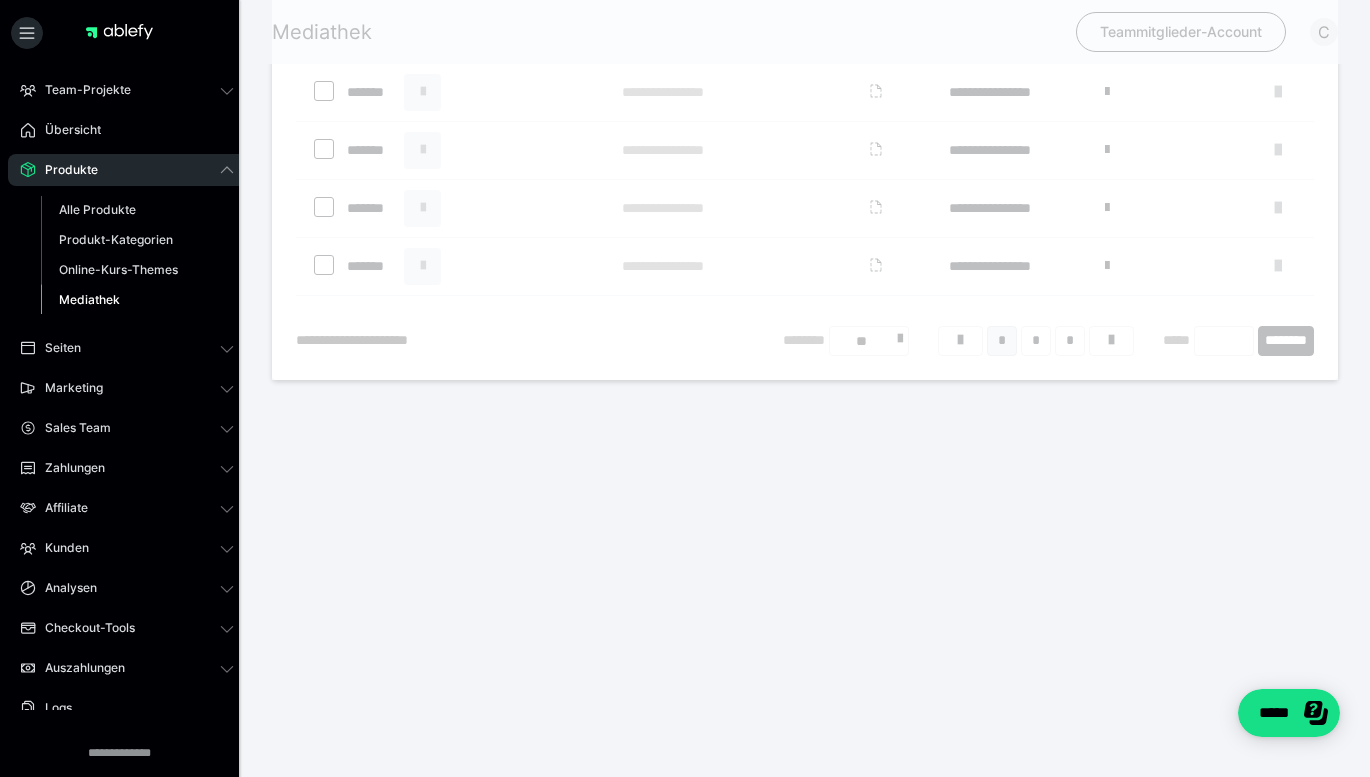 scroll, scrollTop: 0, scrollLeft: 0, axis: both 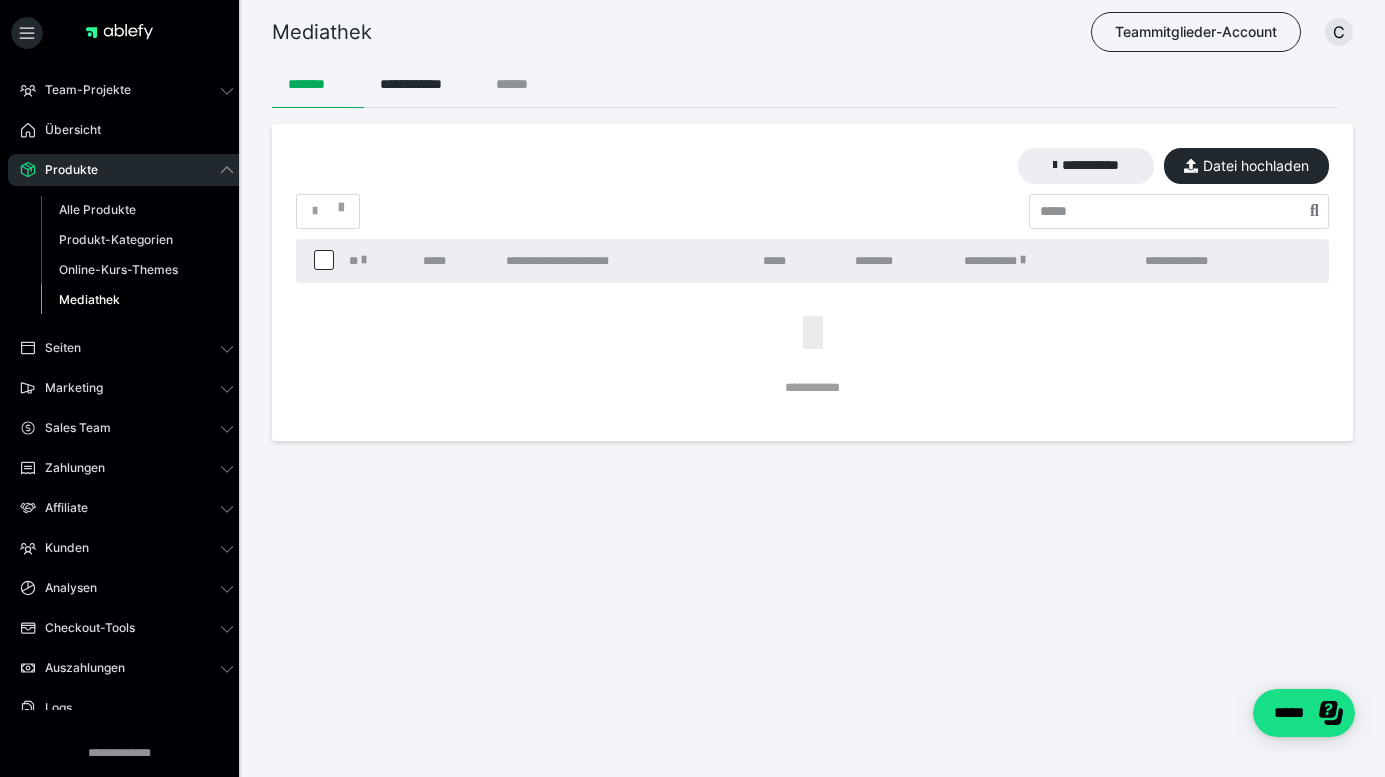 click on "******" at bounding box center [520, 84] 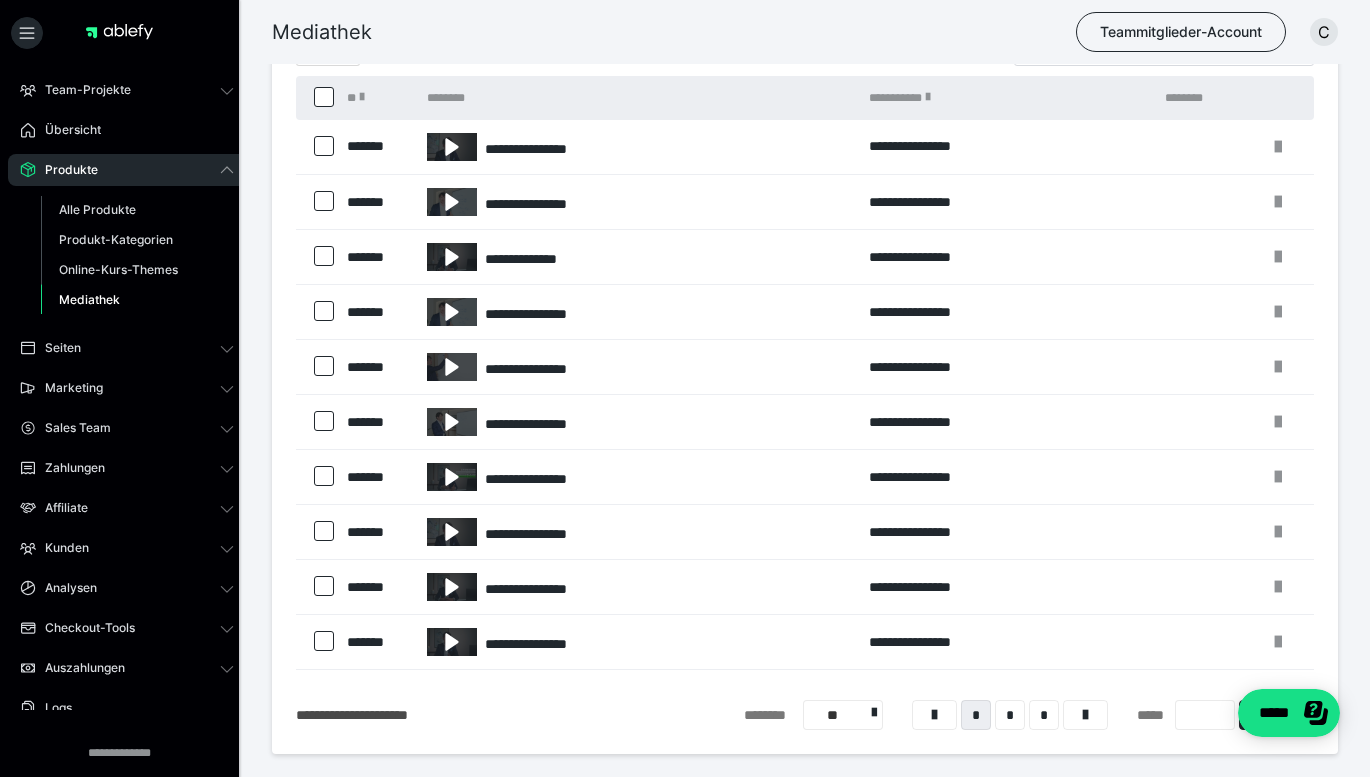 scroll, scrollTop: 187, scrollLeft: 0, axis: vertical 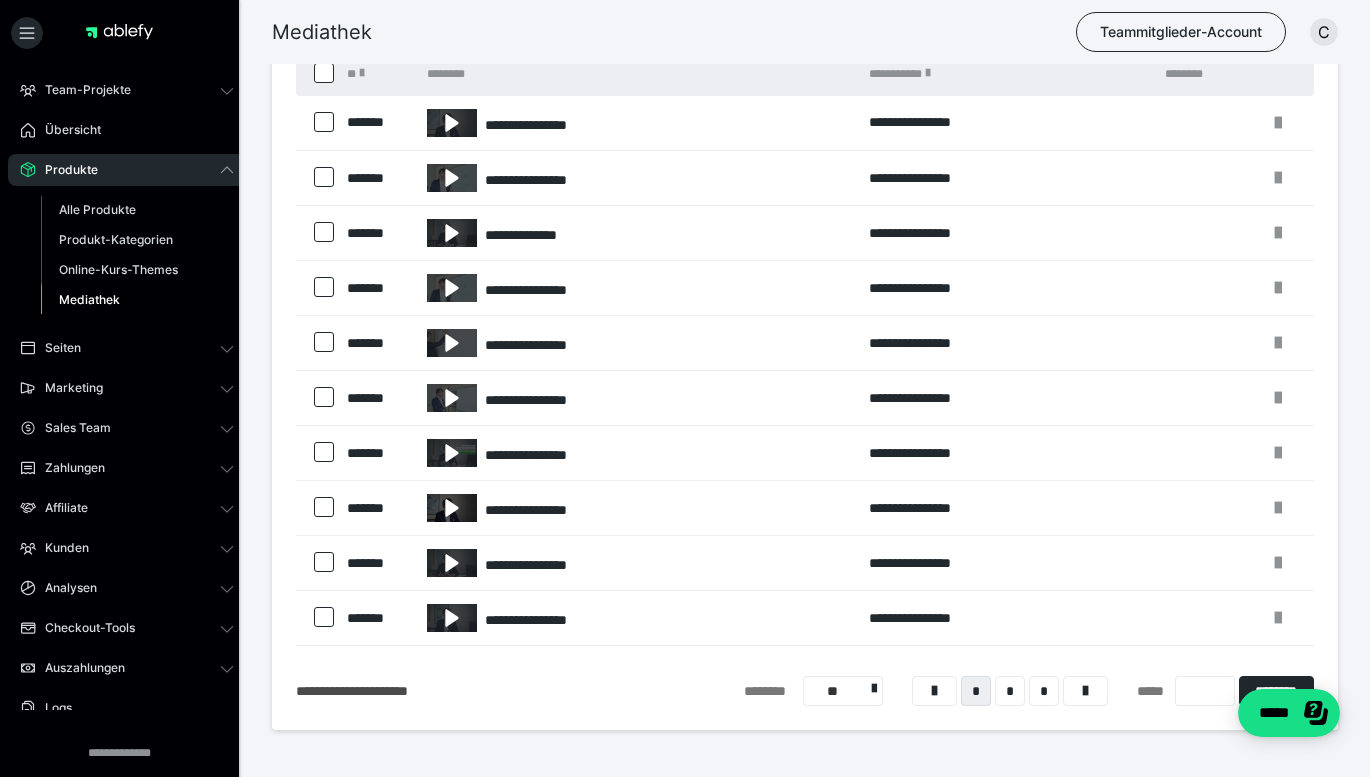 click at bounding box center (452, 508) 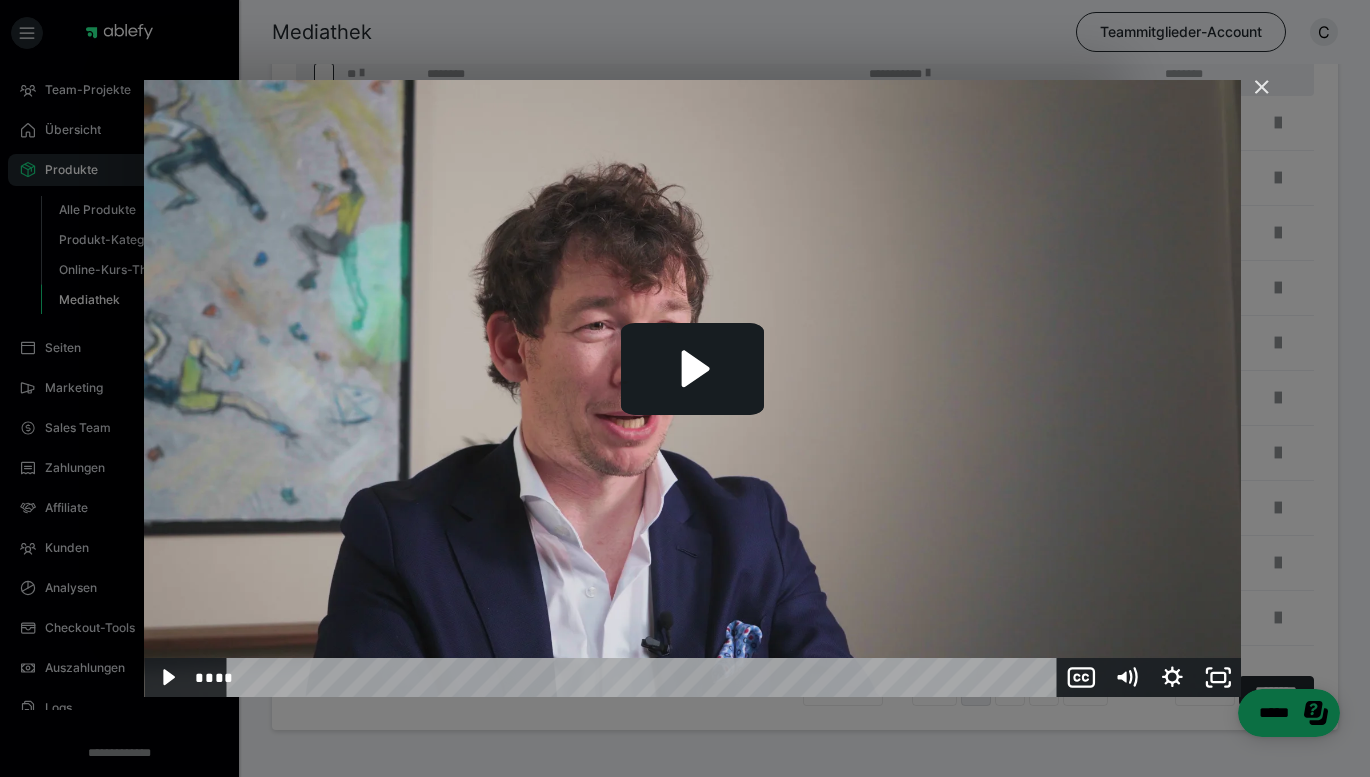 click at bounding box center (692, 337) 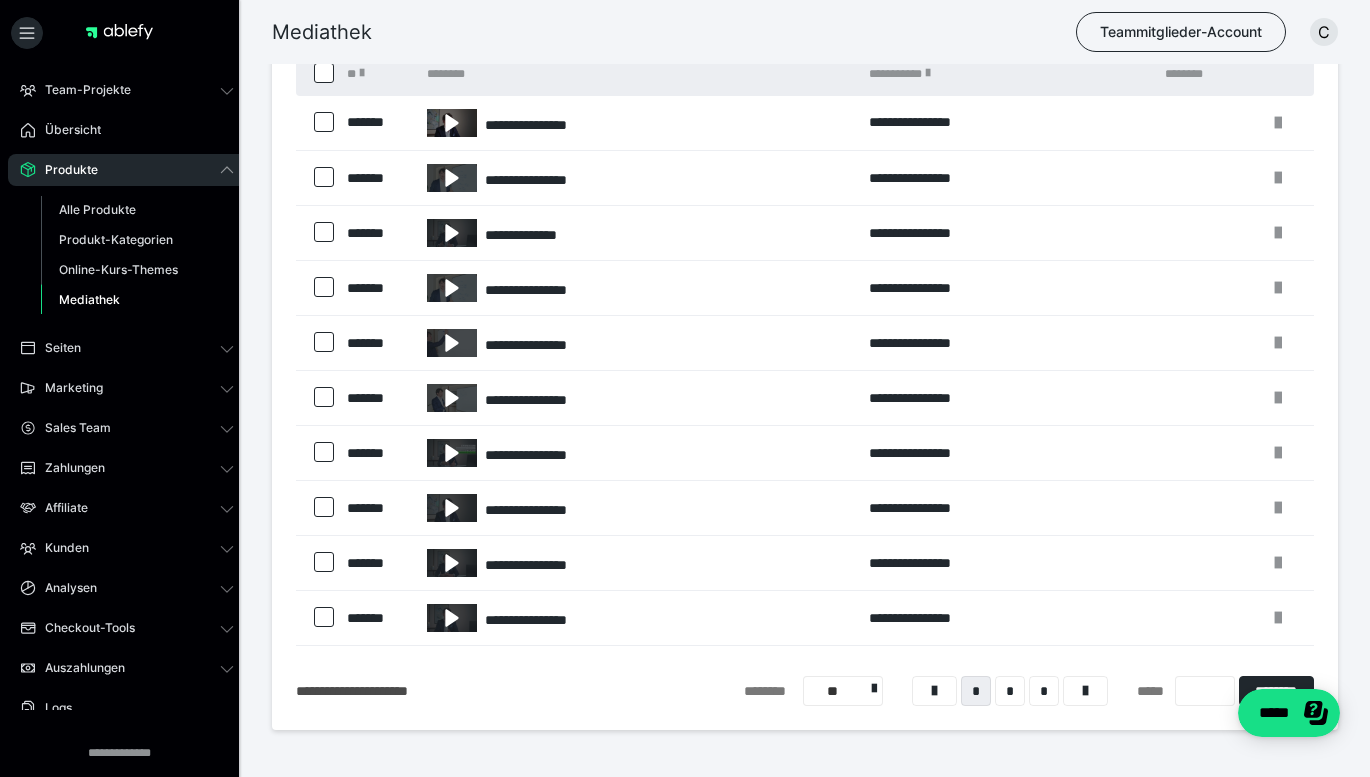 click at bounding box center (452, 123) 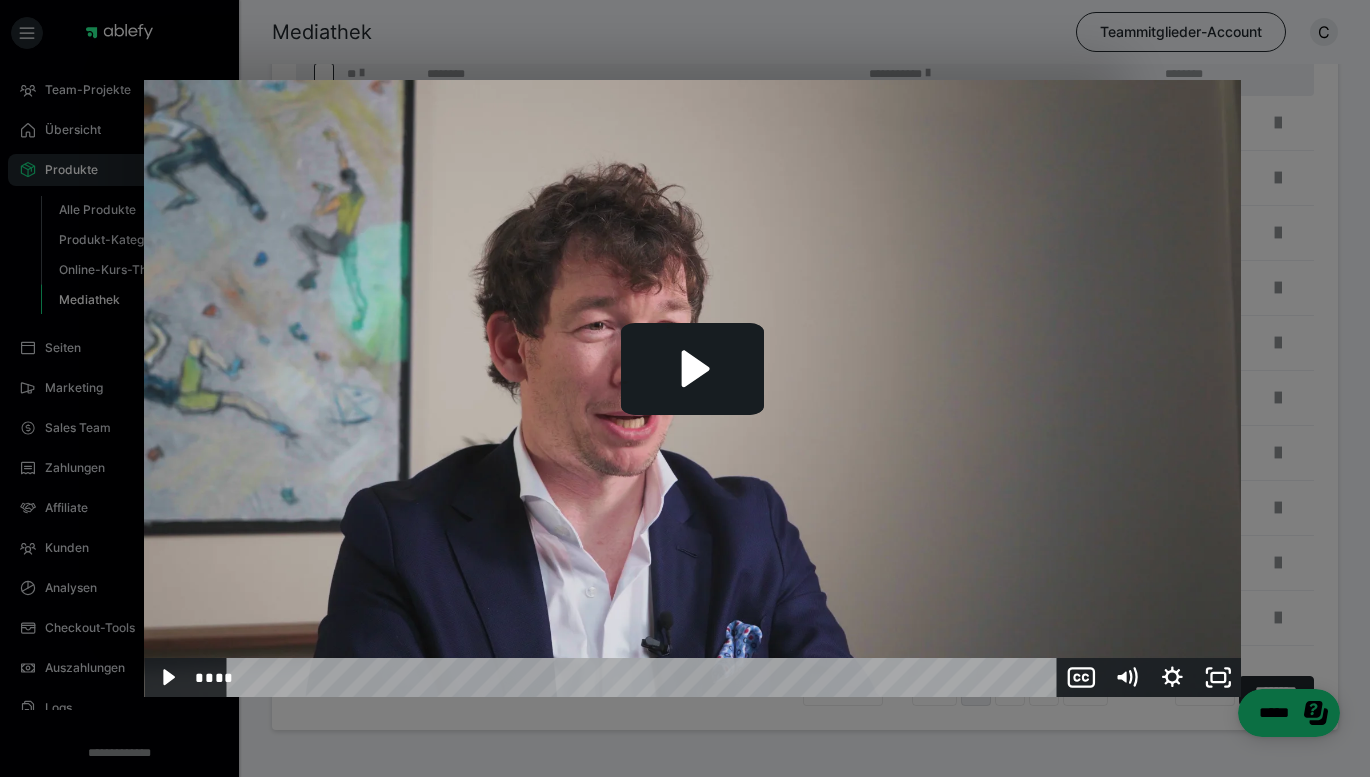 click at bounding box center (692, 337) 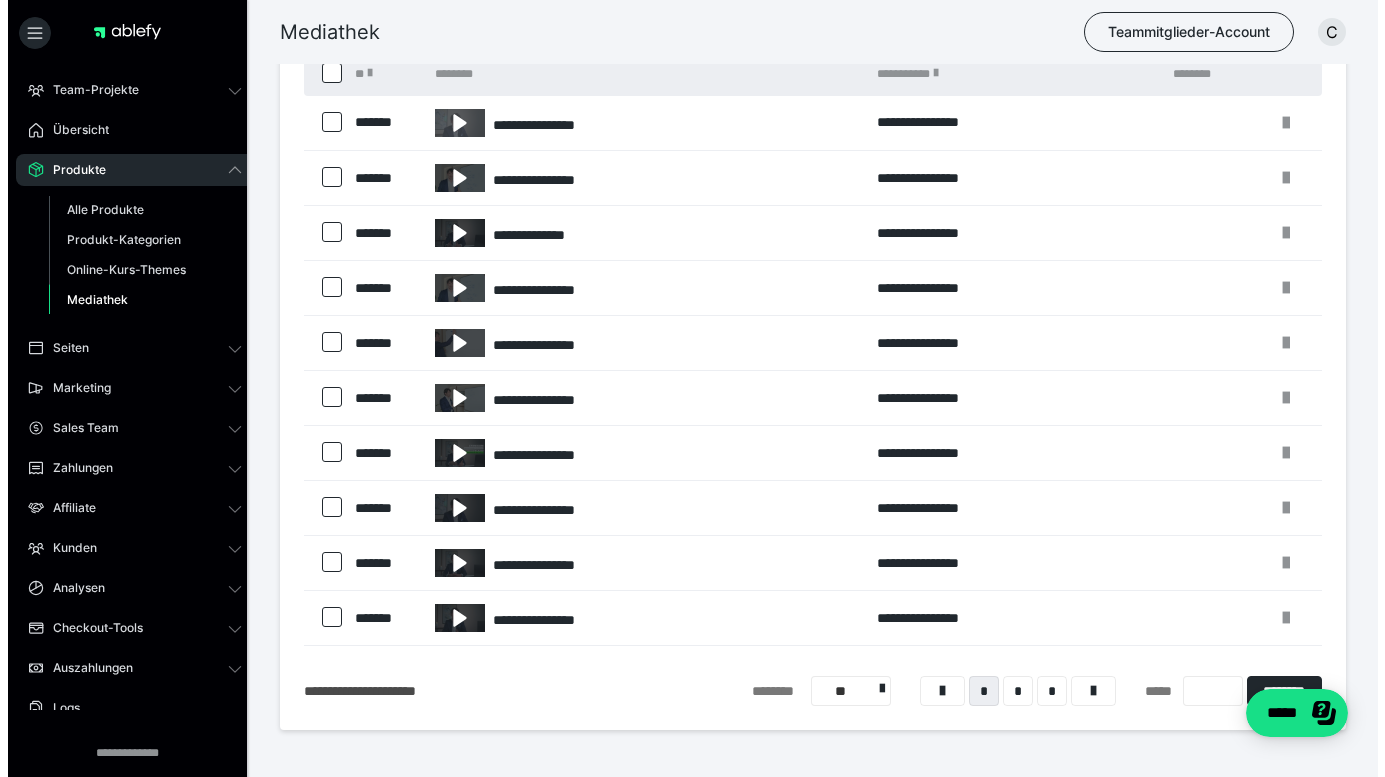 scroll, scrollTop: 0, scrollLeft: 0, axis: both 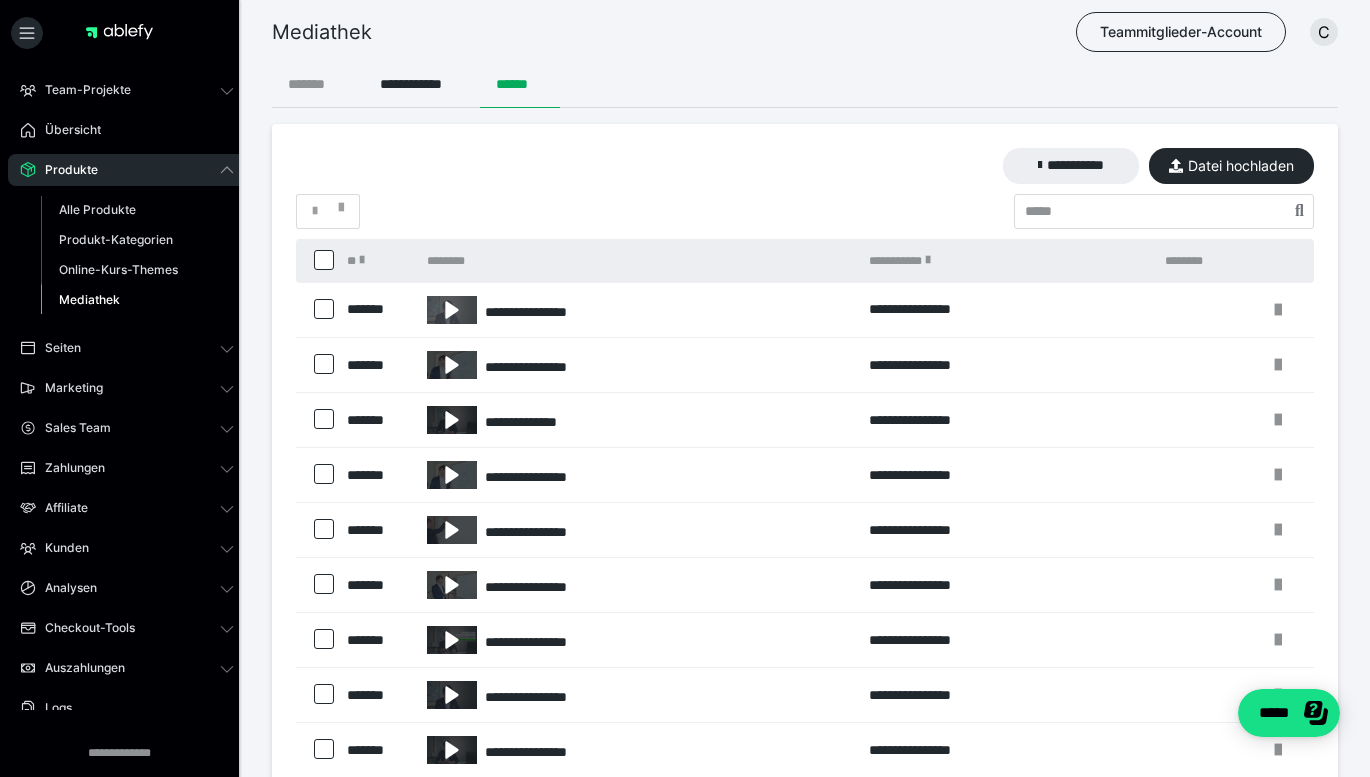 click on "*******" at bounding box center [318, 84] 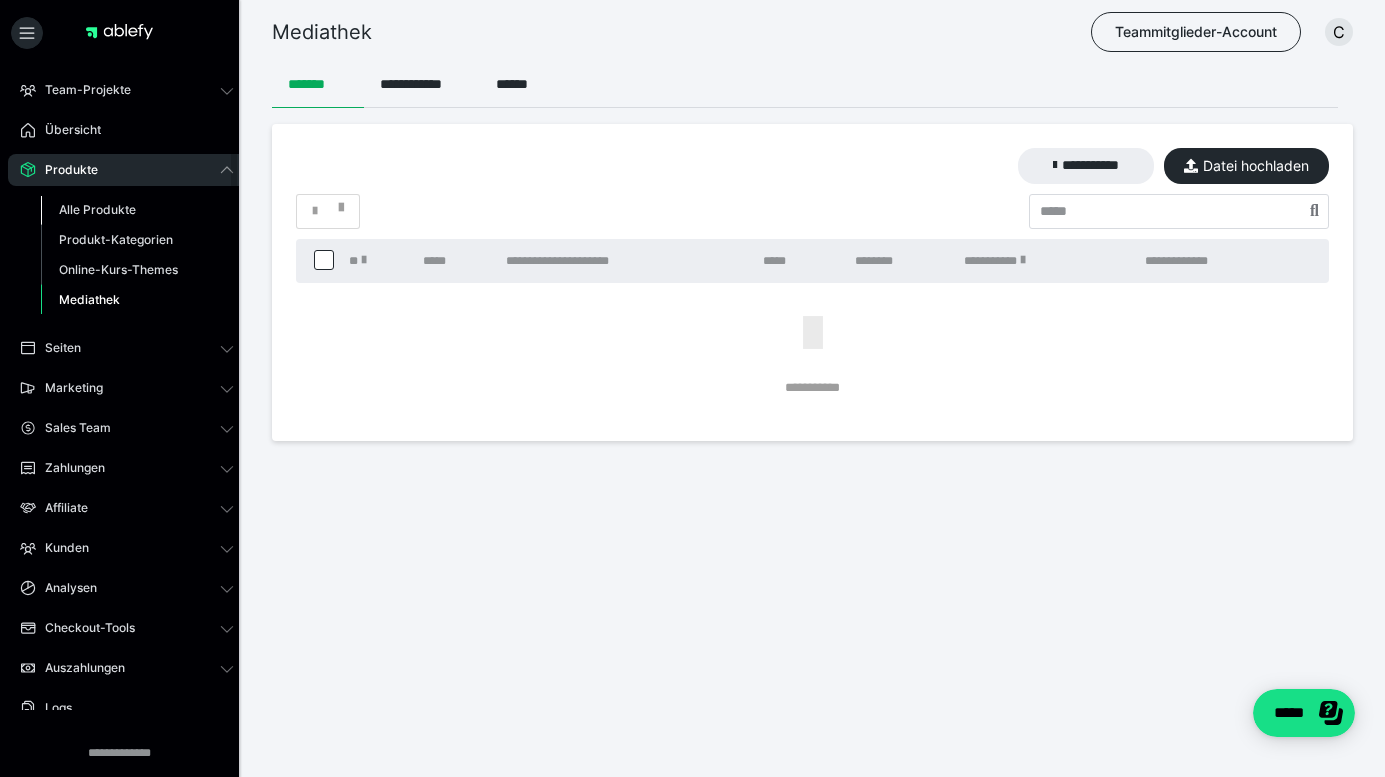 click on "Alle Produkte" at bounding box center [97, 209] 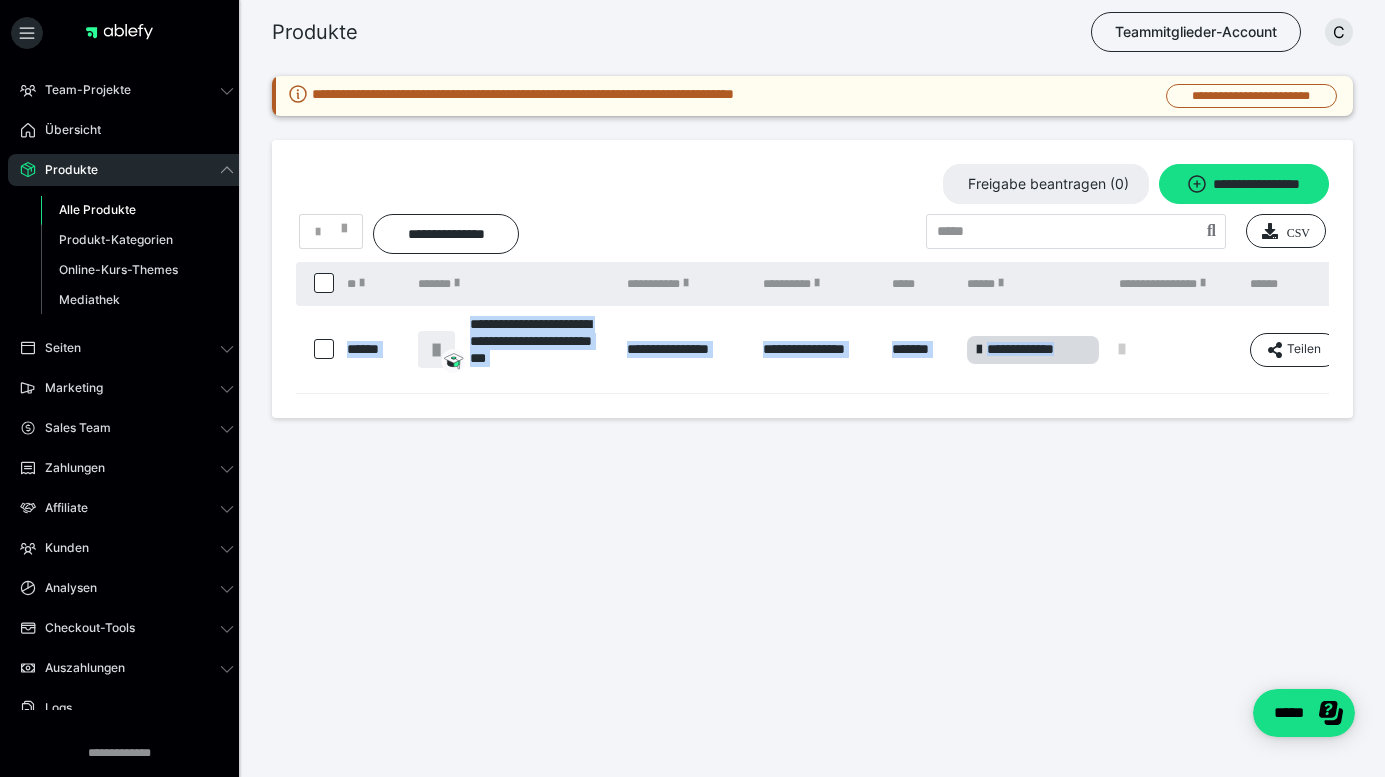 drag, startPoint x: 1157, startPoint y: 390, endPoint x: 1300, endPoint y: 398, distance: 143.2236 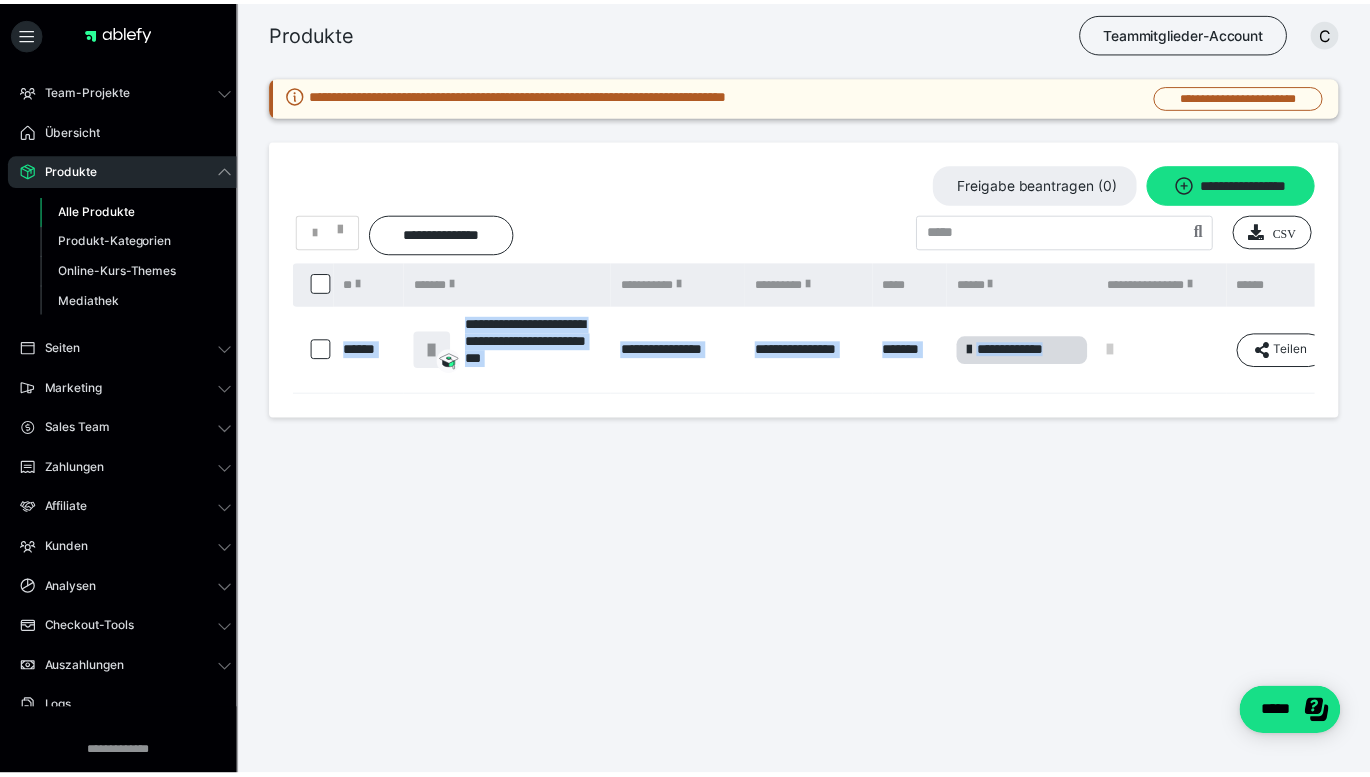 scroll, scrollTop: 0, scrollLeft: 143, axis: horizontal 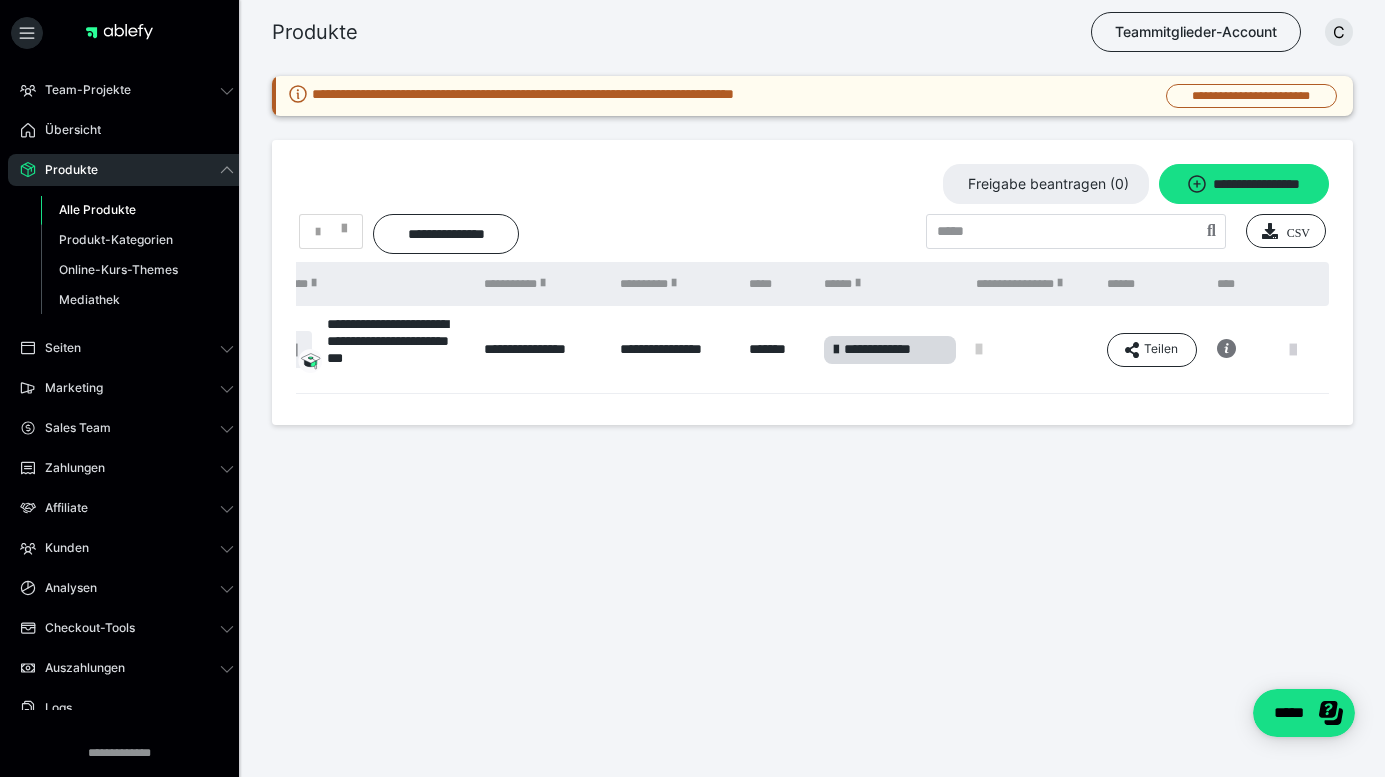 click at bounding box center (1293, 350) 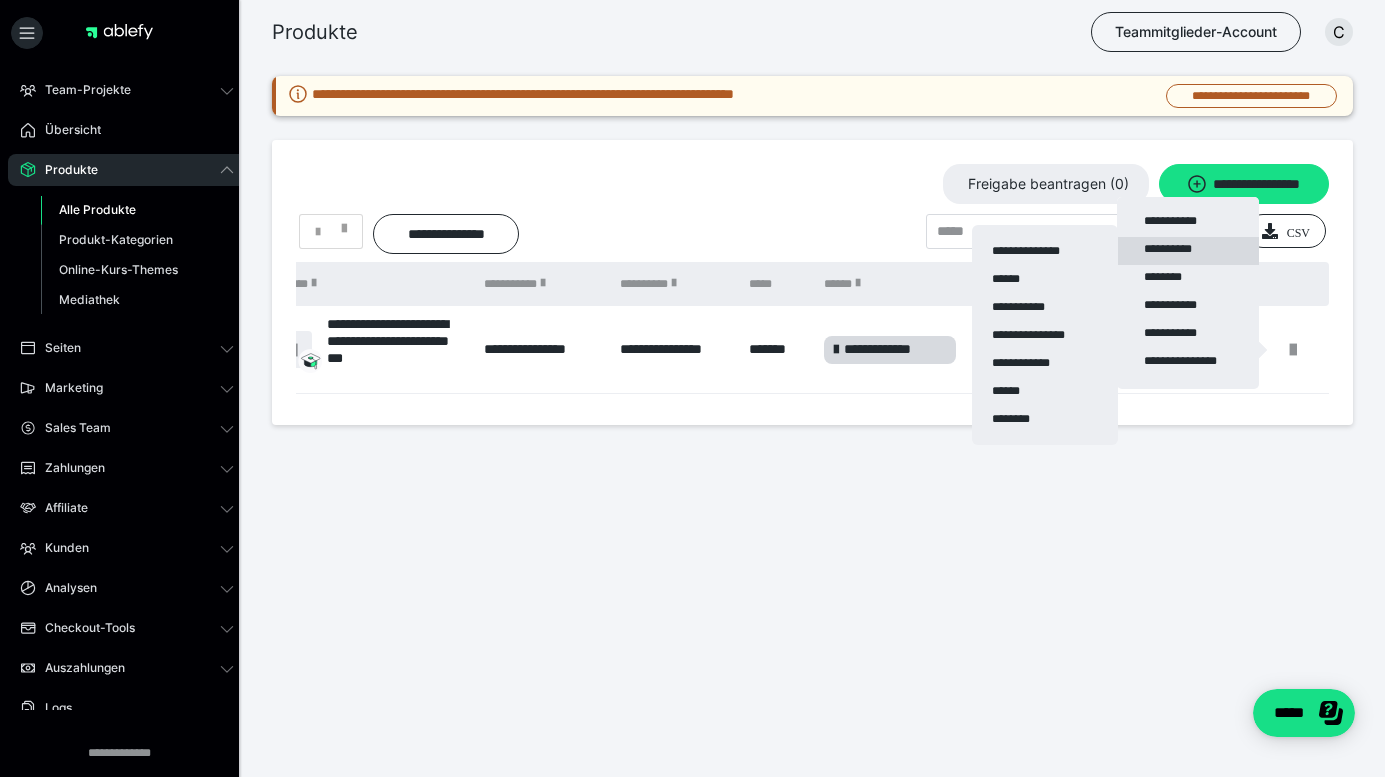 click on "**********" at bounding box center (1188, 251) 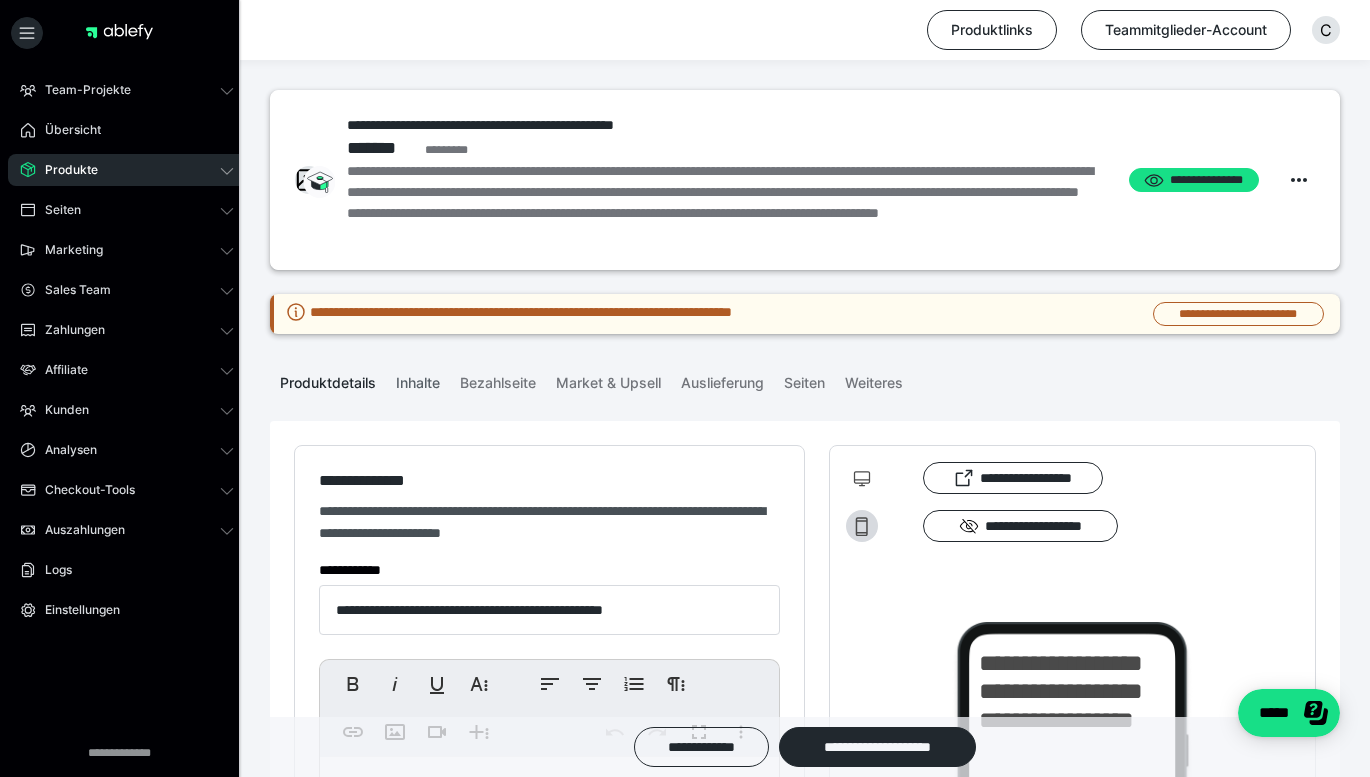 click on "Inhalte" at bounding box center (418, 379) 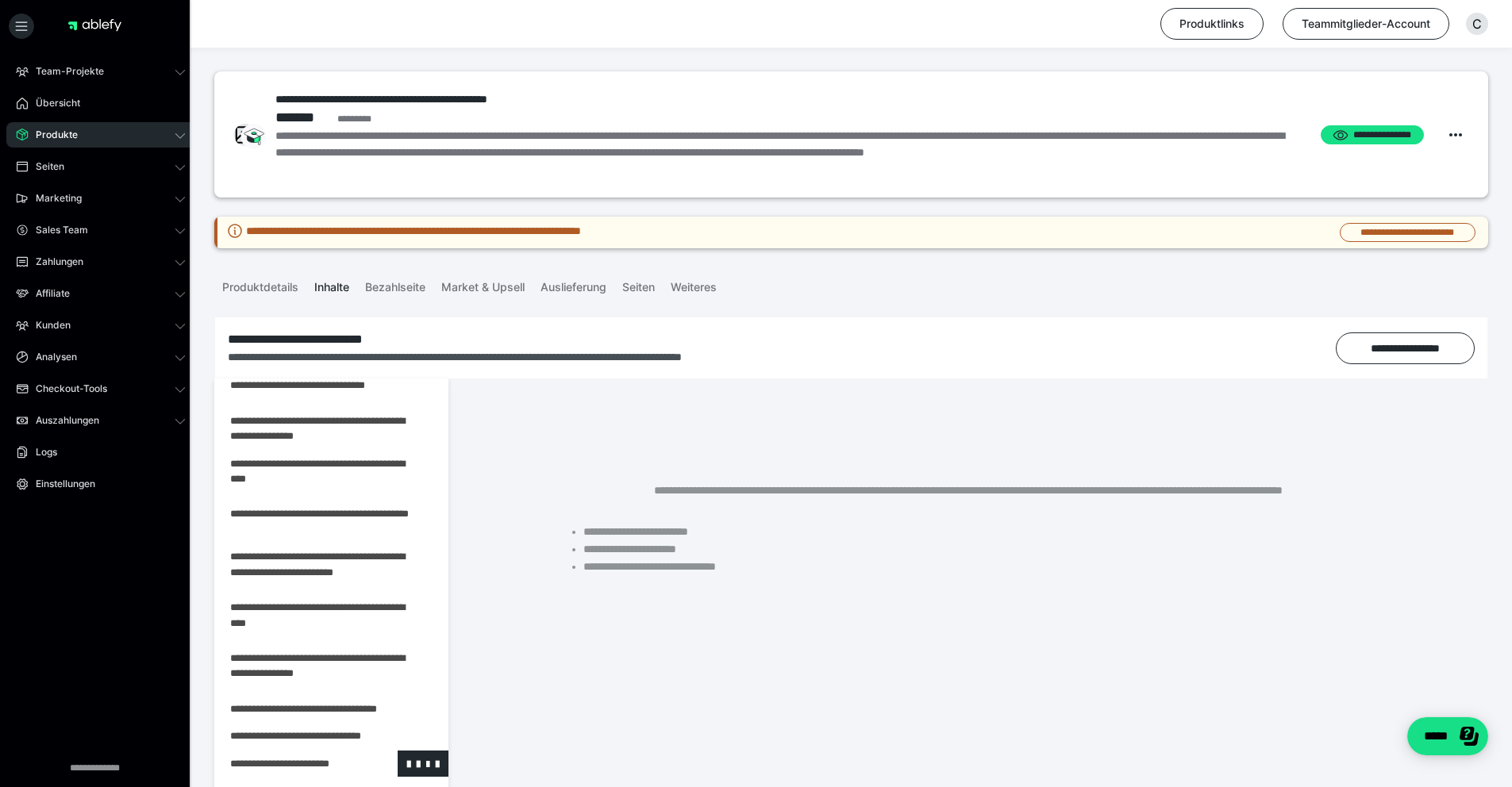 scroll, scrollTop: 240, scrollLeft: 0, axis: vertical 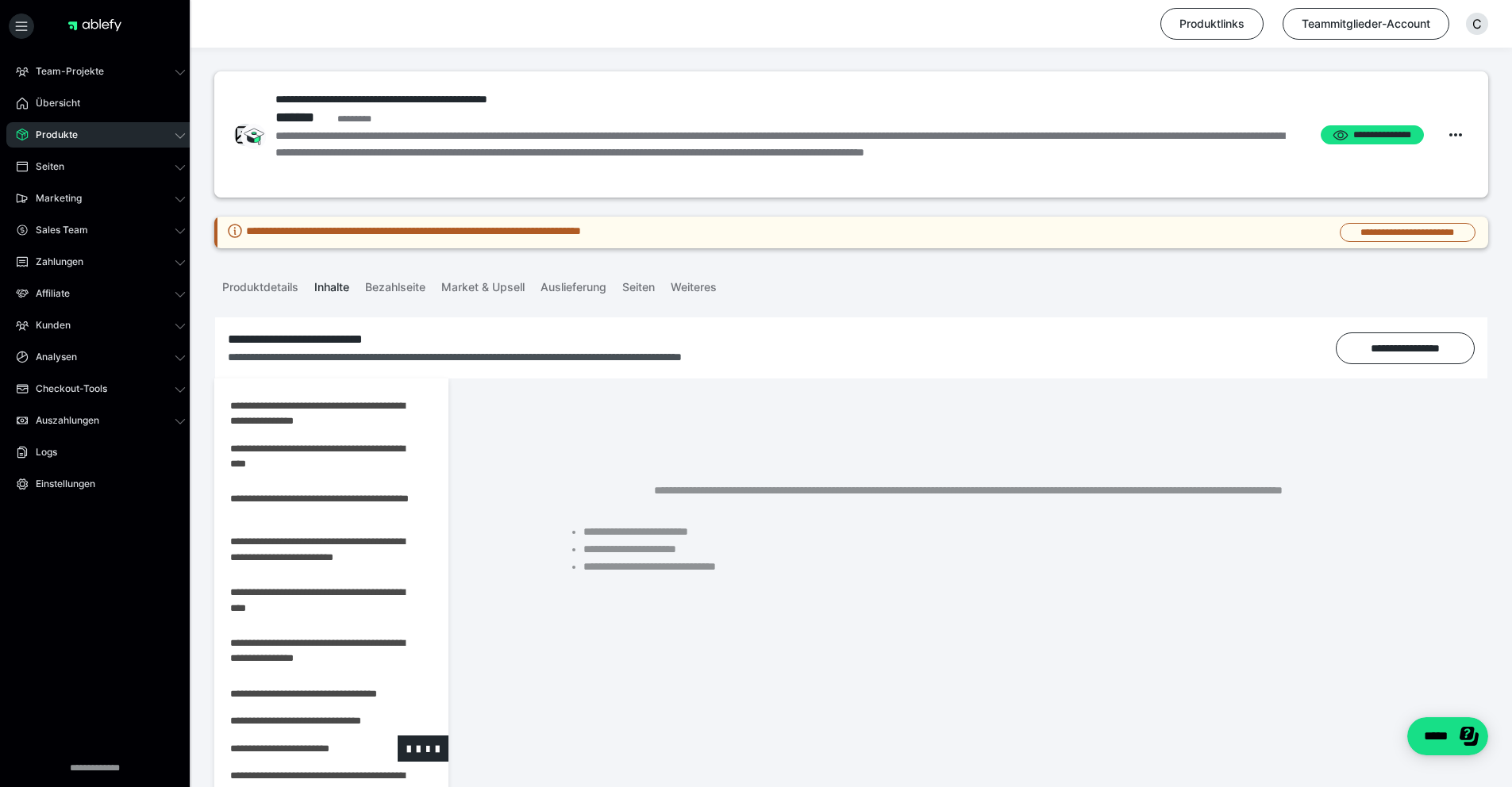 click at bounding box center [290, 749] 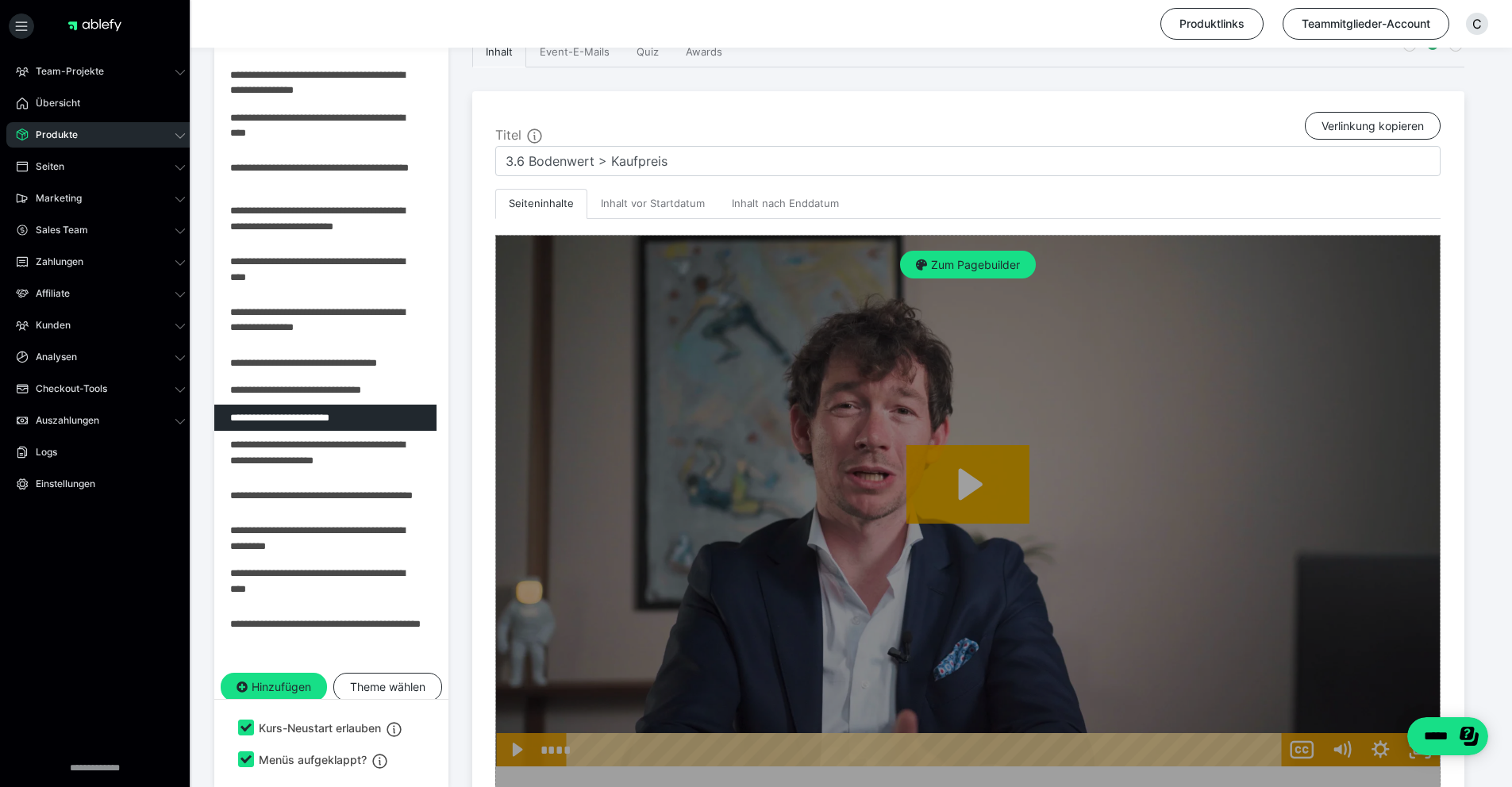 scroll, scrollTop: 522, scrollLeft: 0, axis: vertical 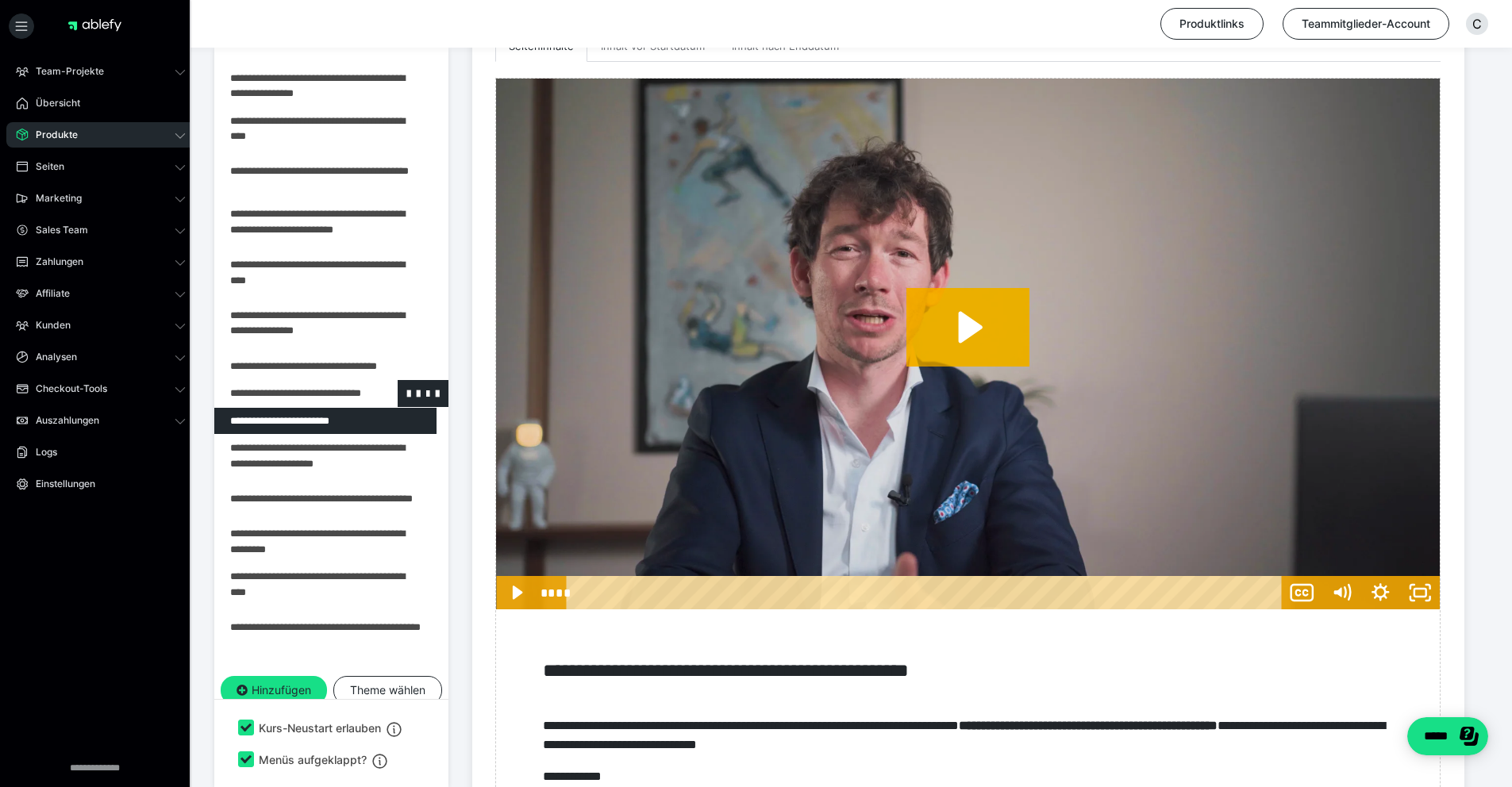 click at bounding box center (290, 394) 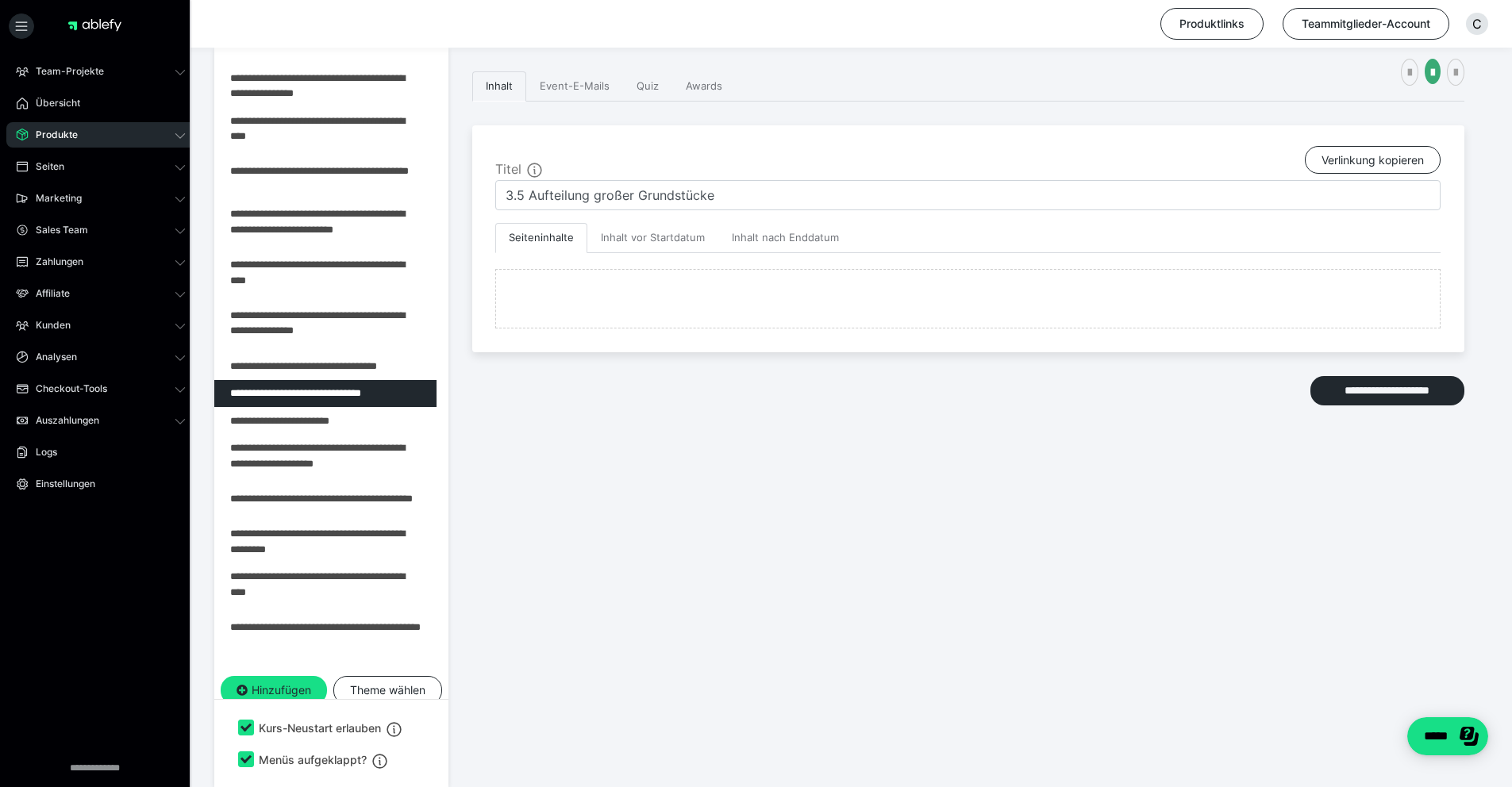 scroll, scrollTop: 522, scrollLeft: 0, axis: vertical 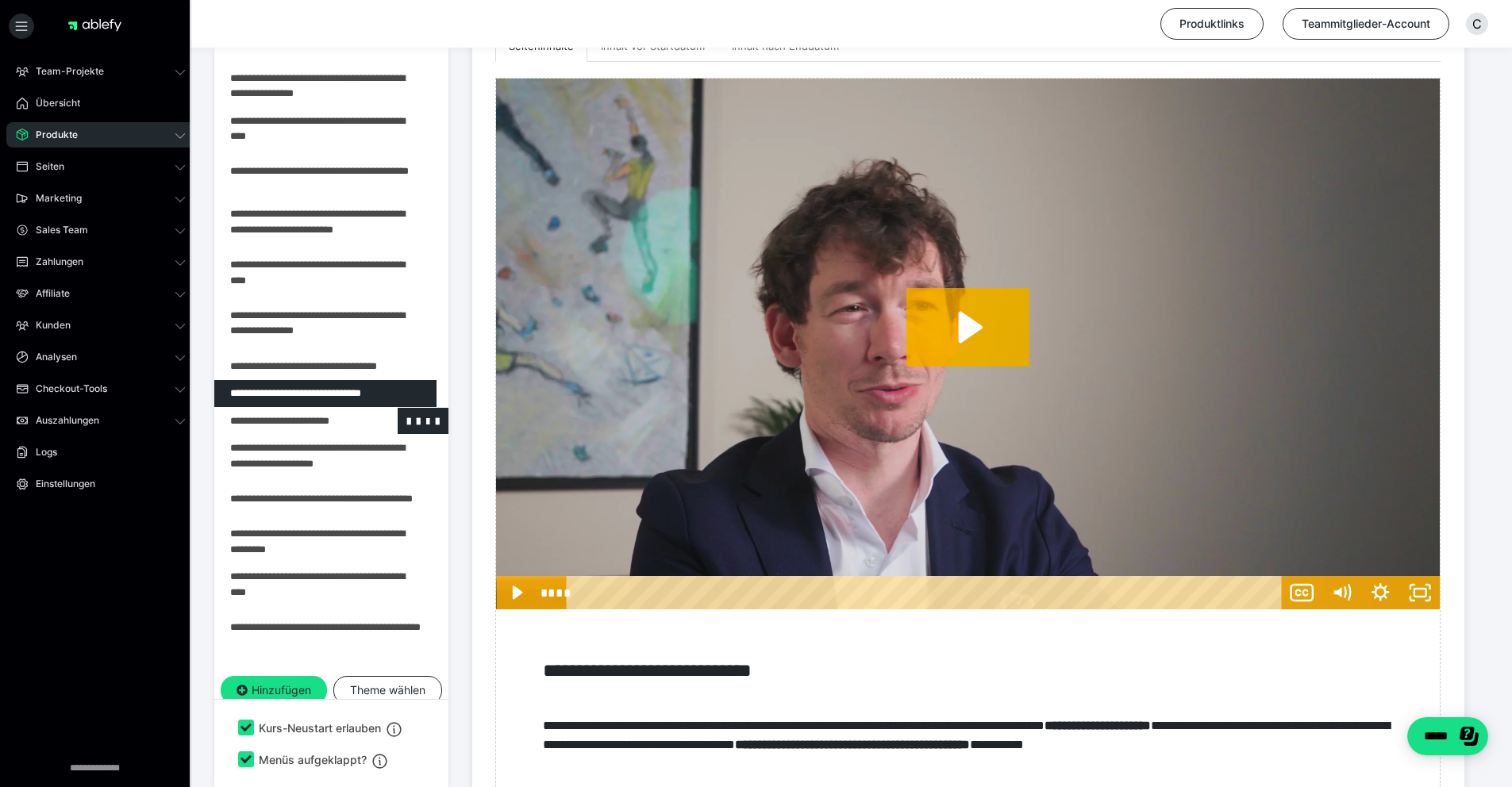 click at bounding box center [290, 421] 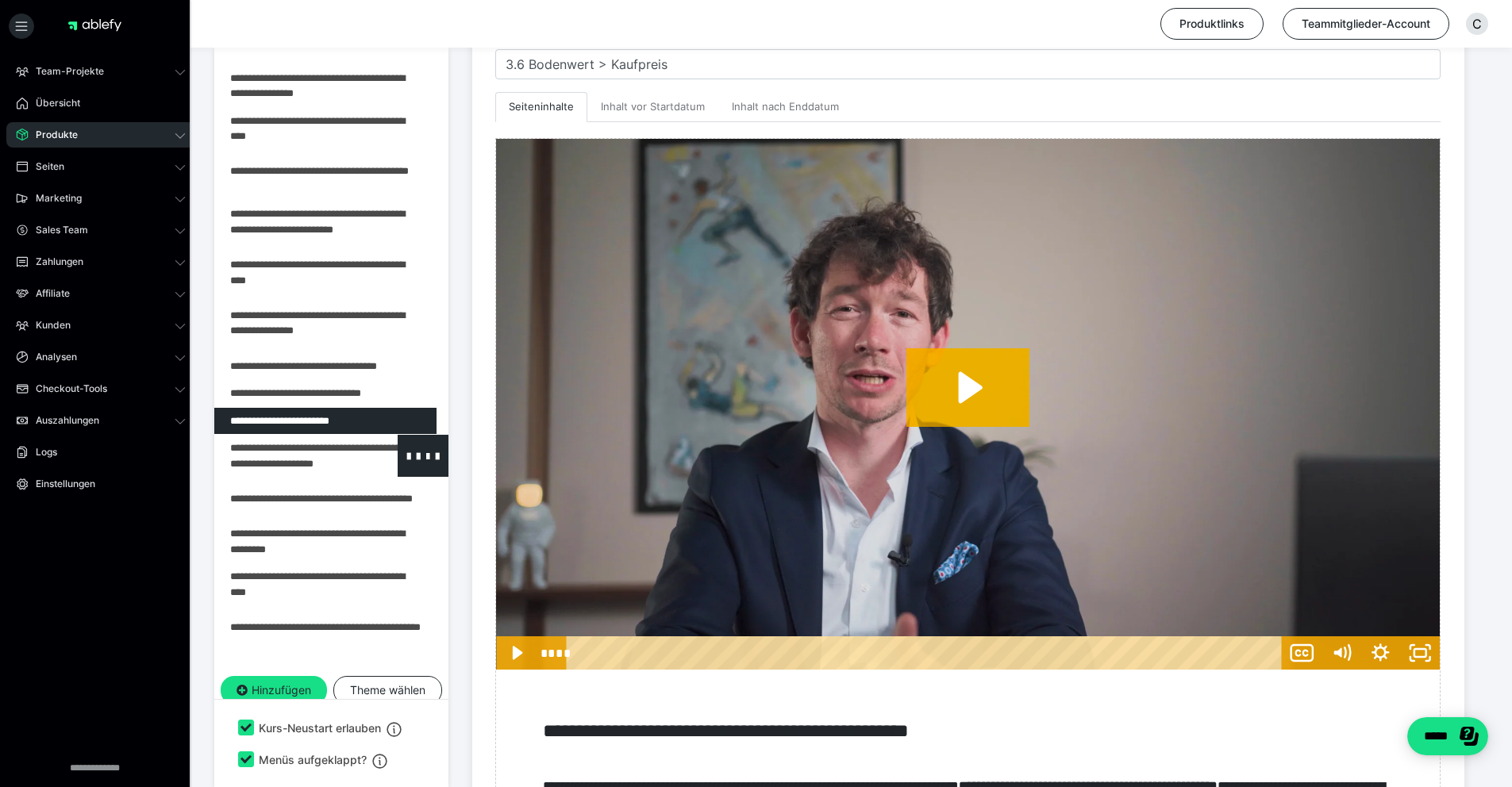 click at bounding box center (290, 455) 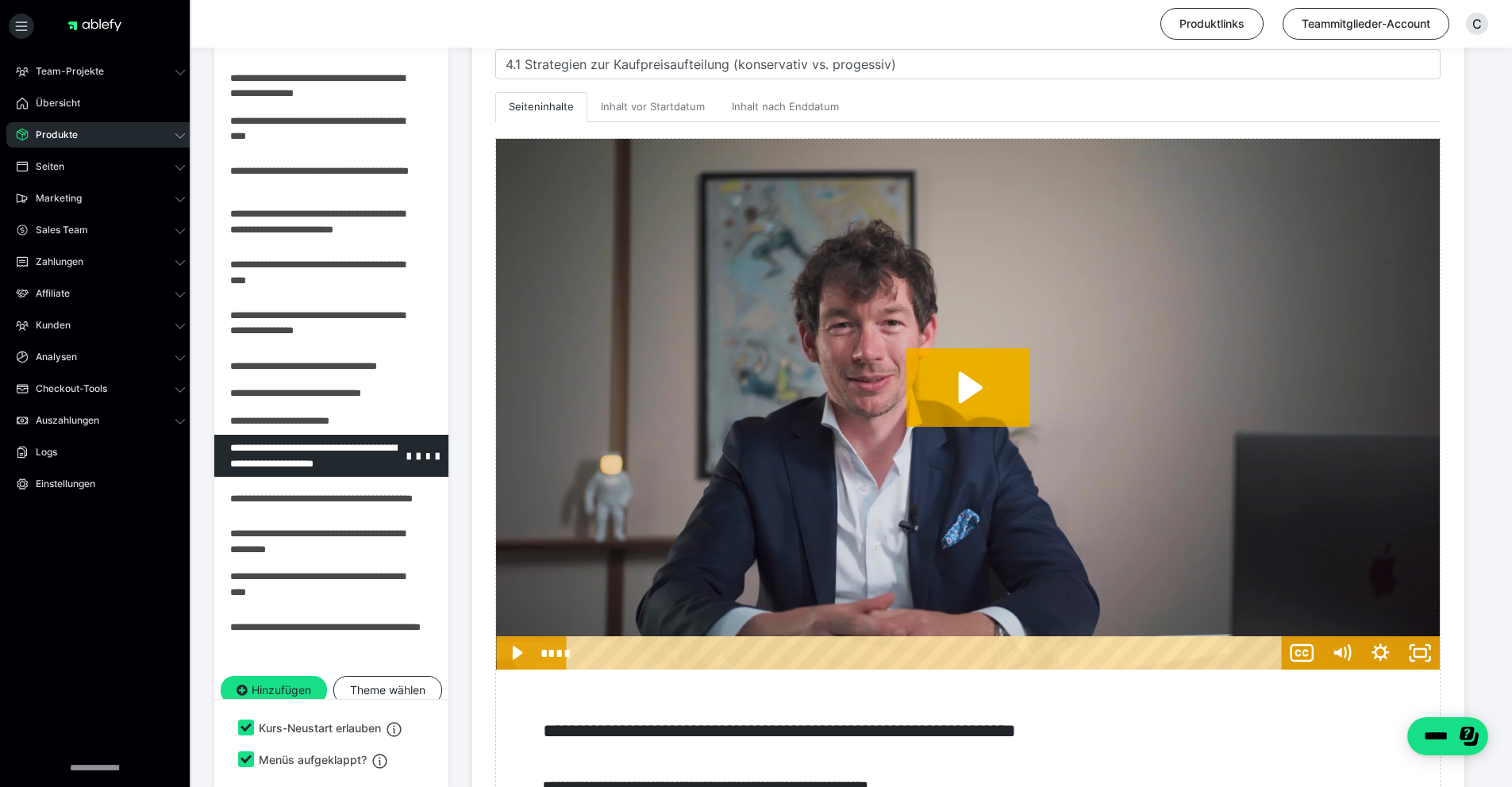 click at bounding box center [290, 455] 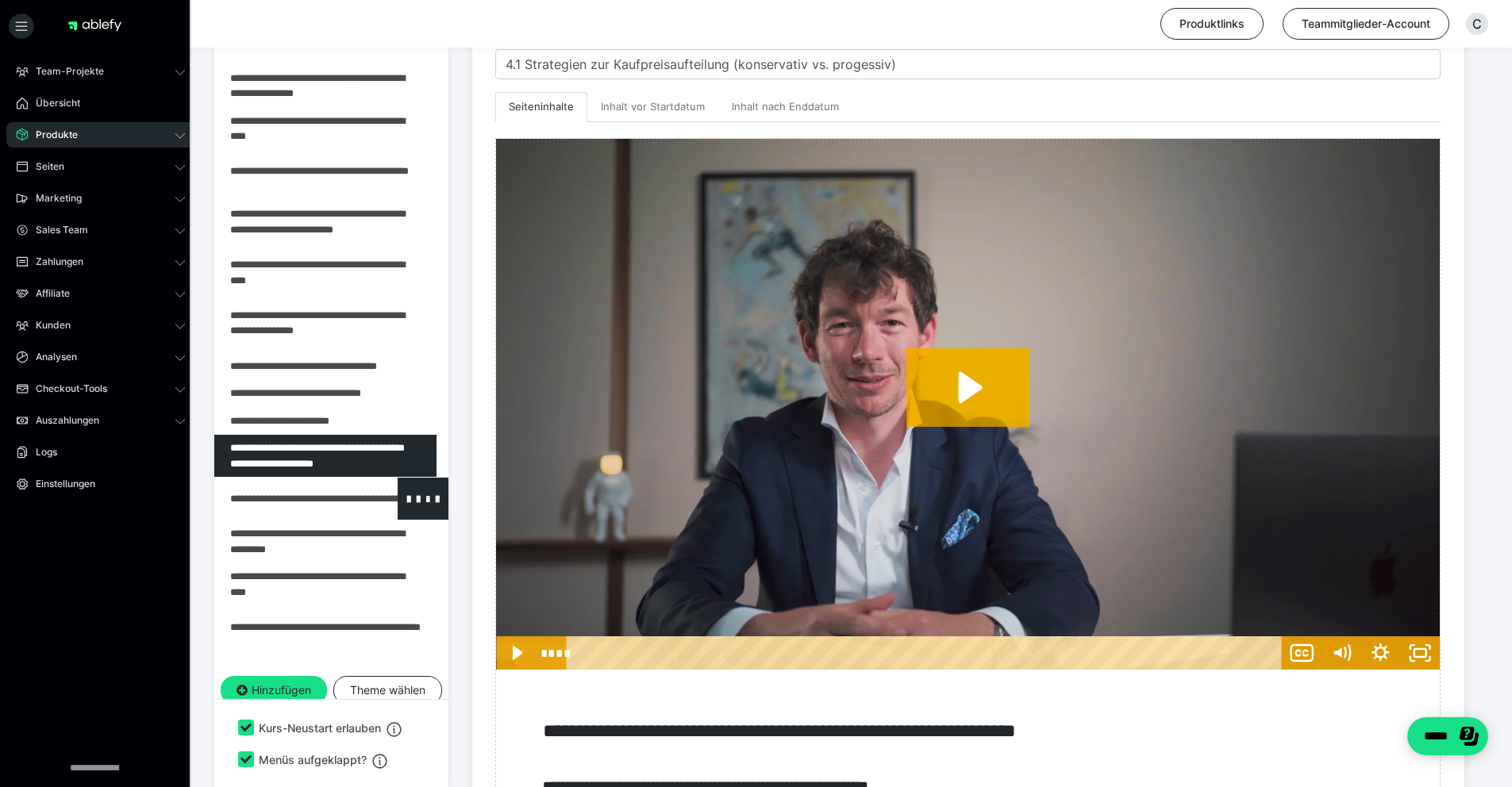 click at bounding box center (290, 498) 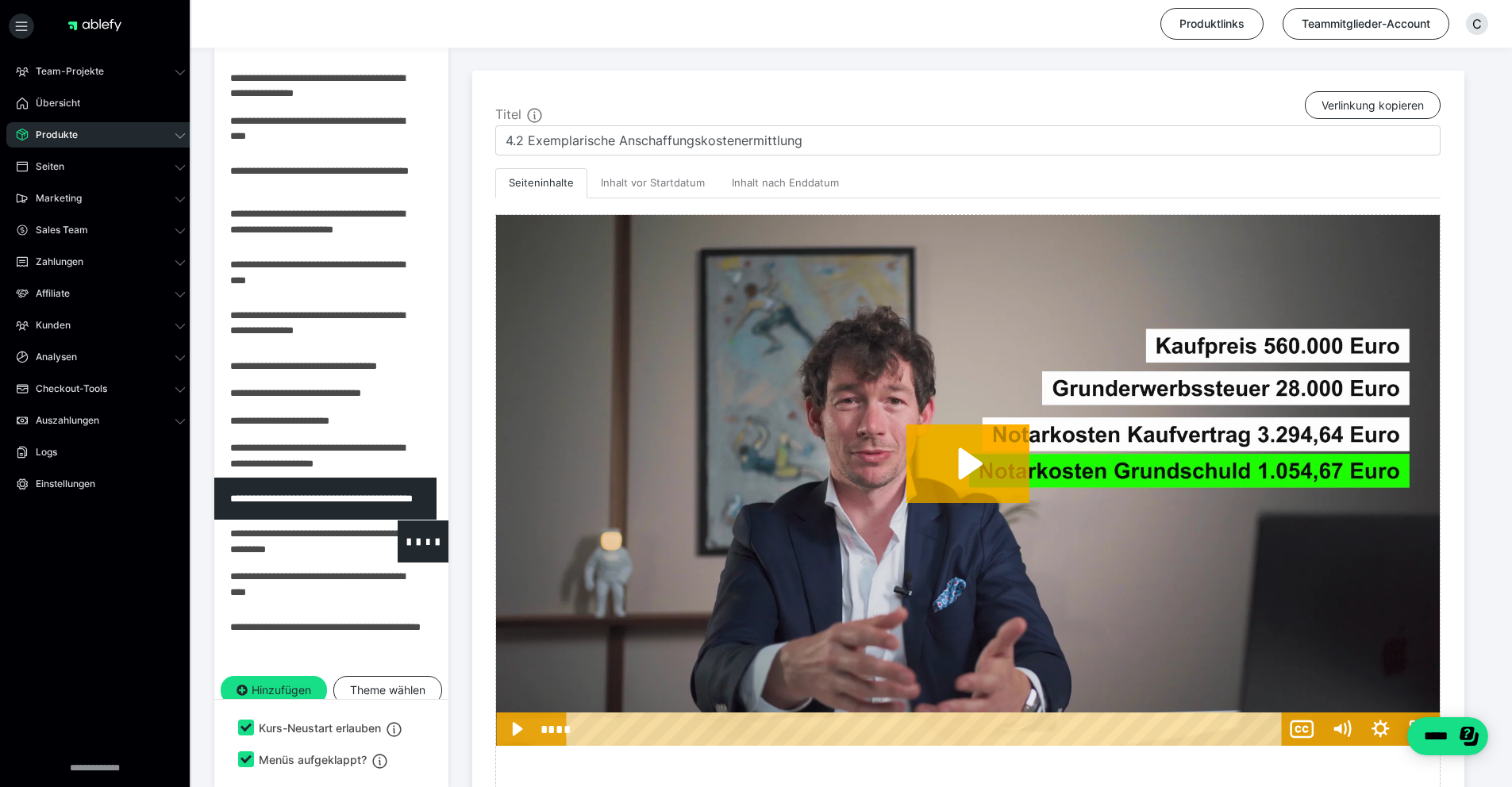 click at bounding box center [290, 541] 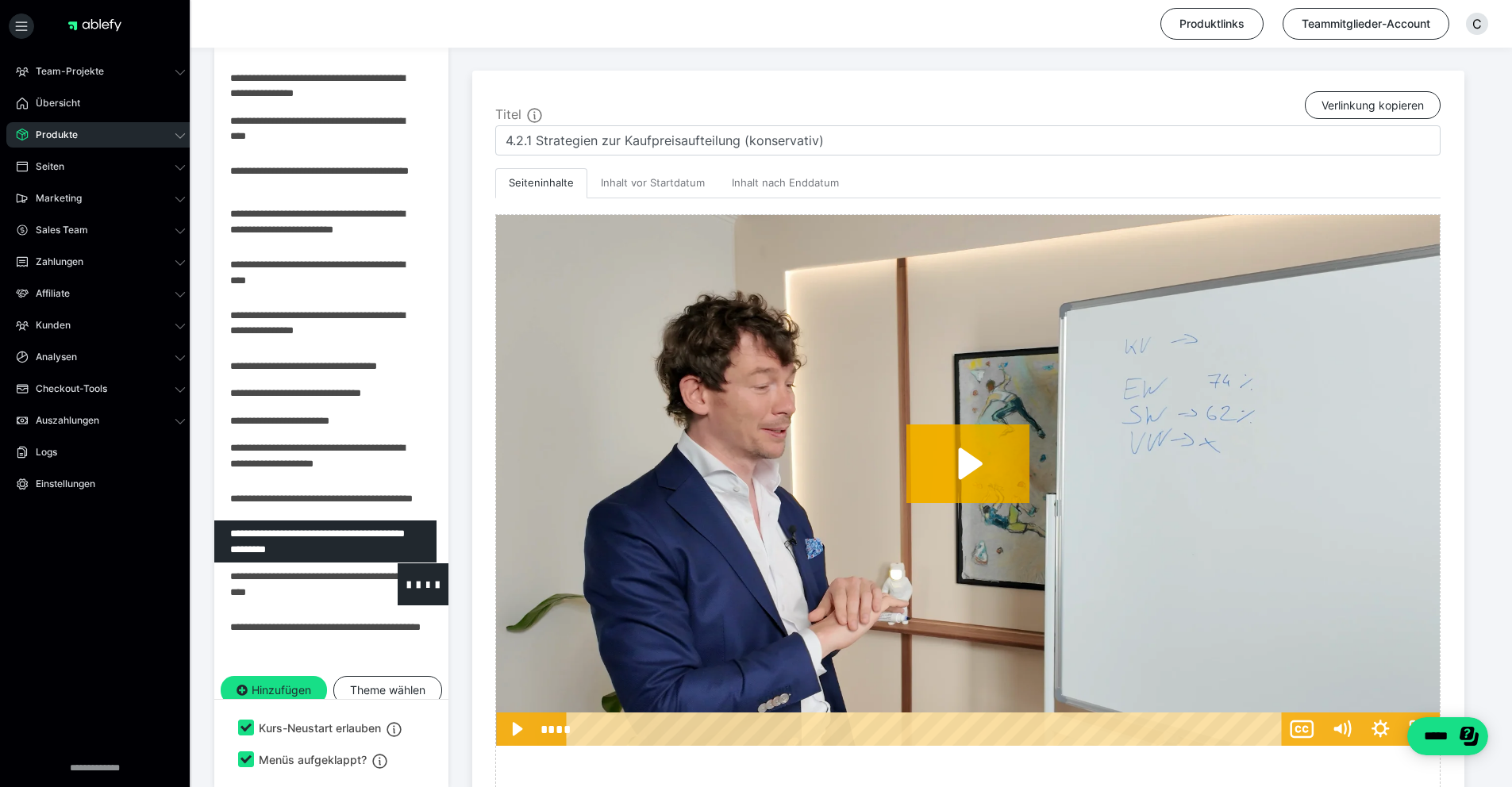 click at bounding box center (290, 584) 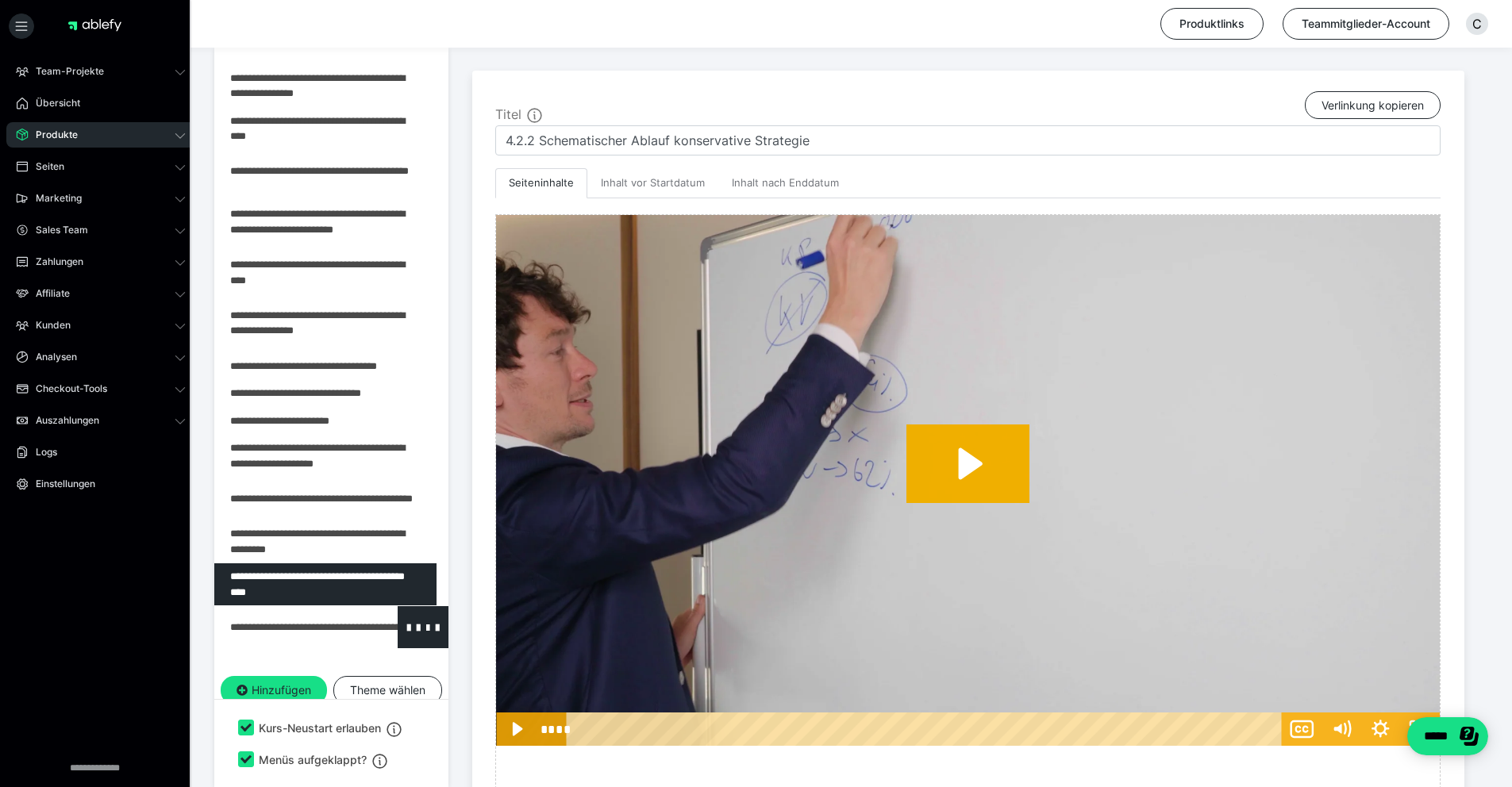 click at bounding box center [290, 627] 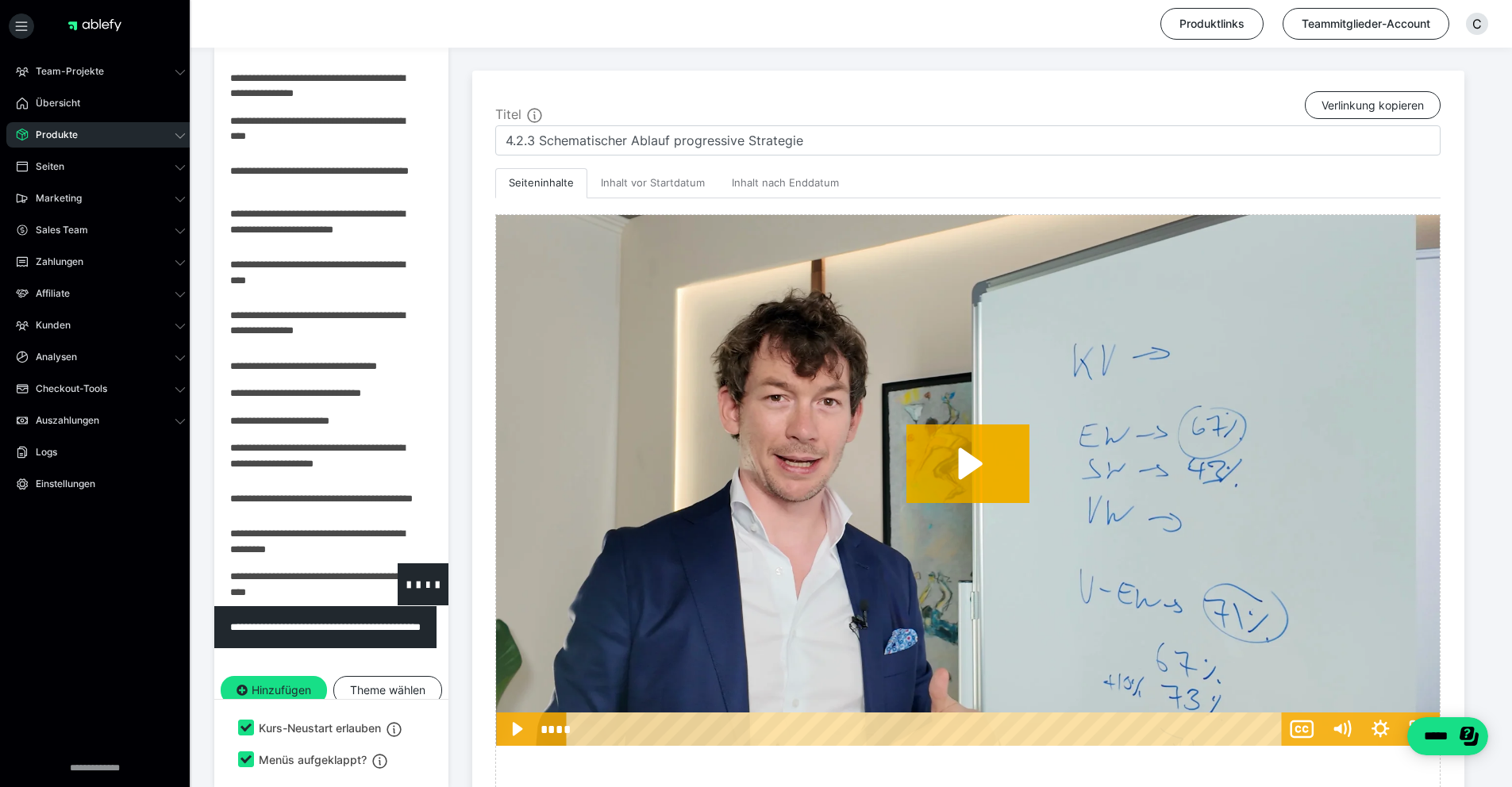 click at bounding box center (290, 584) 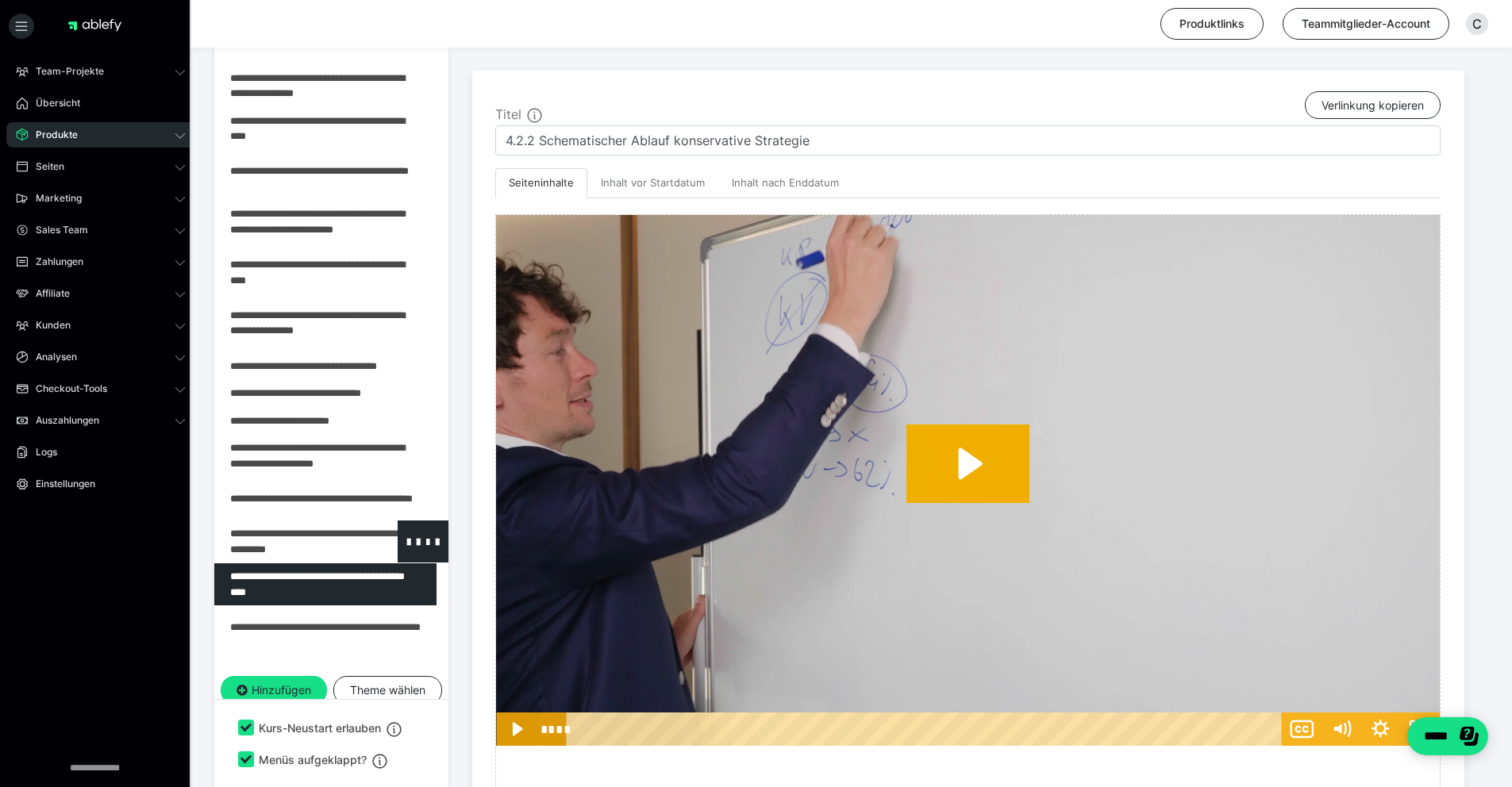 click at bounding box center (290, 541) 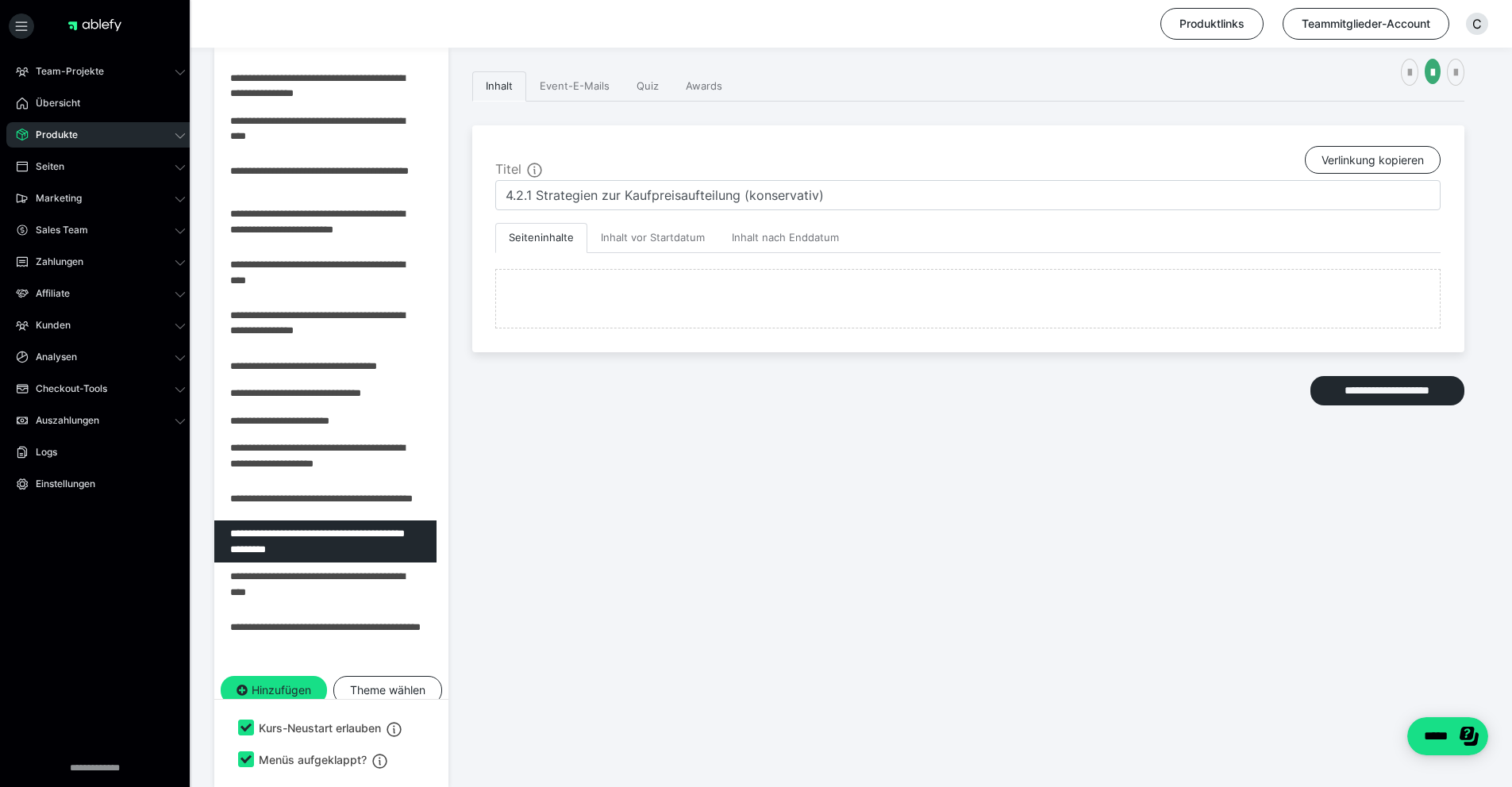 scroll, scrollTop: 386, scrollLeft: 0, axis: vertical 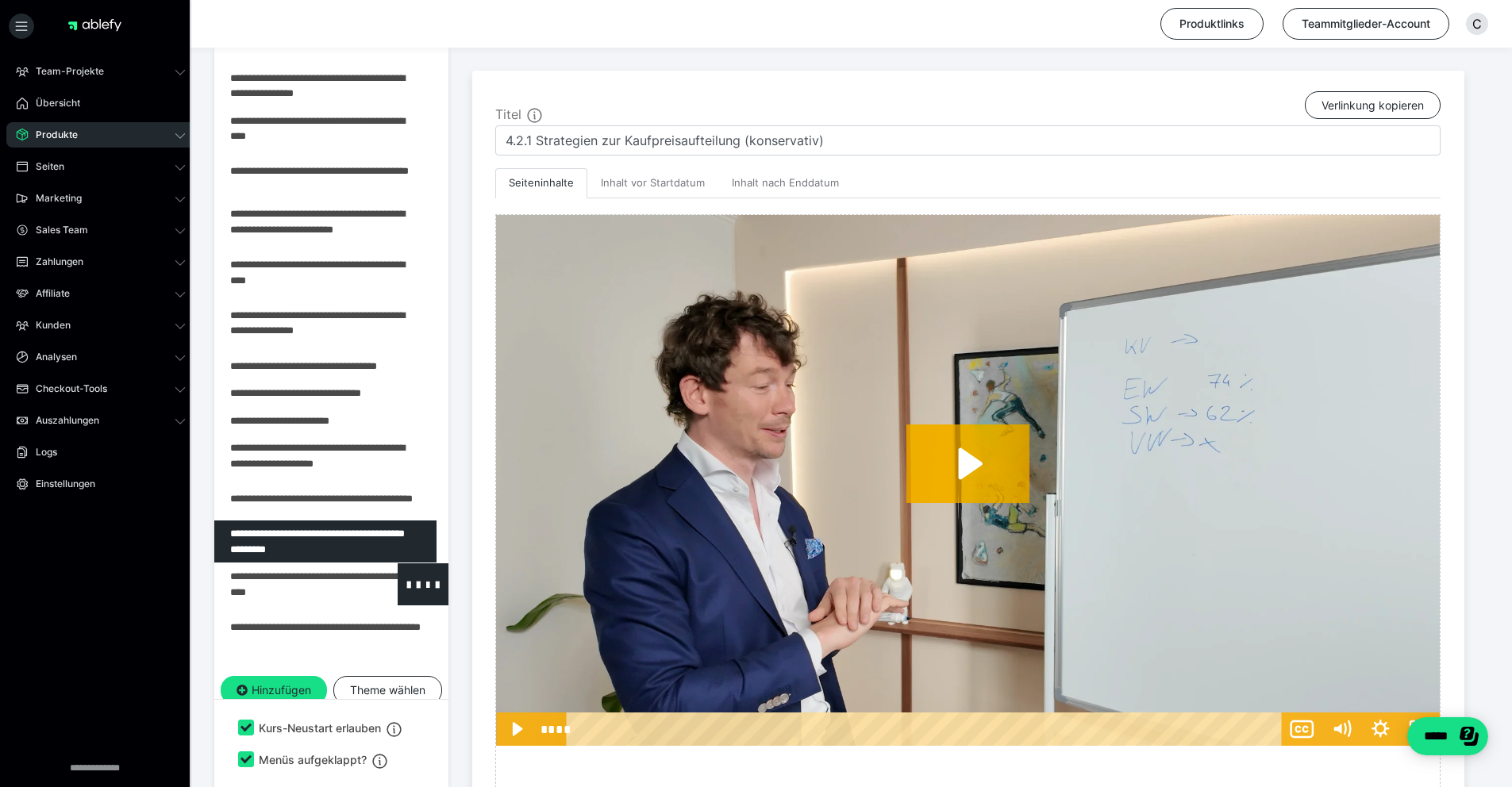 click at bounding box center (290, 584) 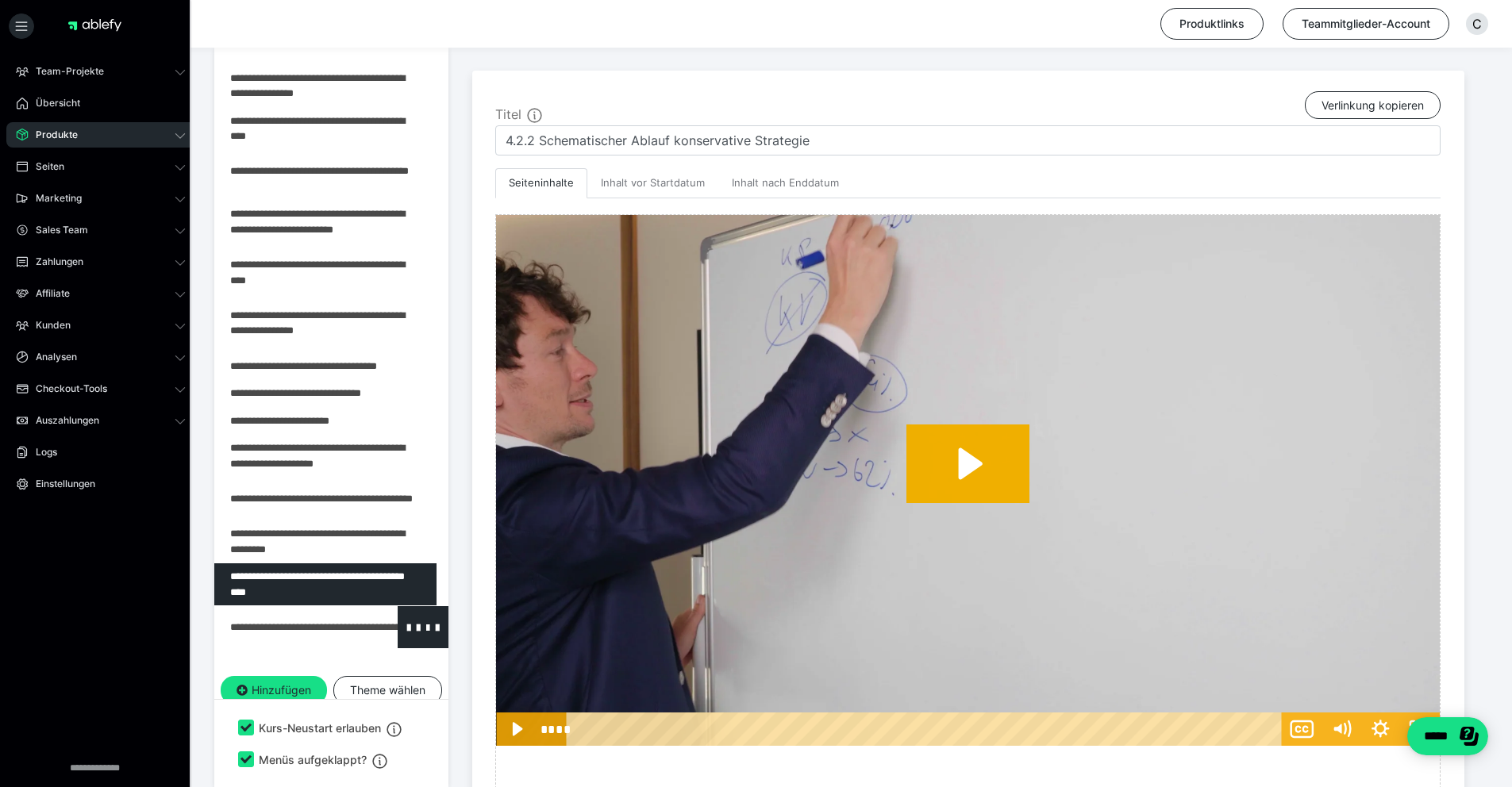 click at bounding box center [290, 627] 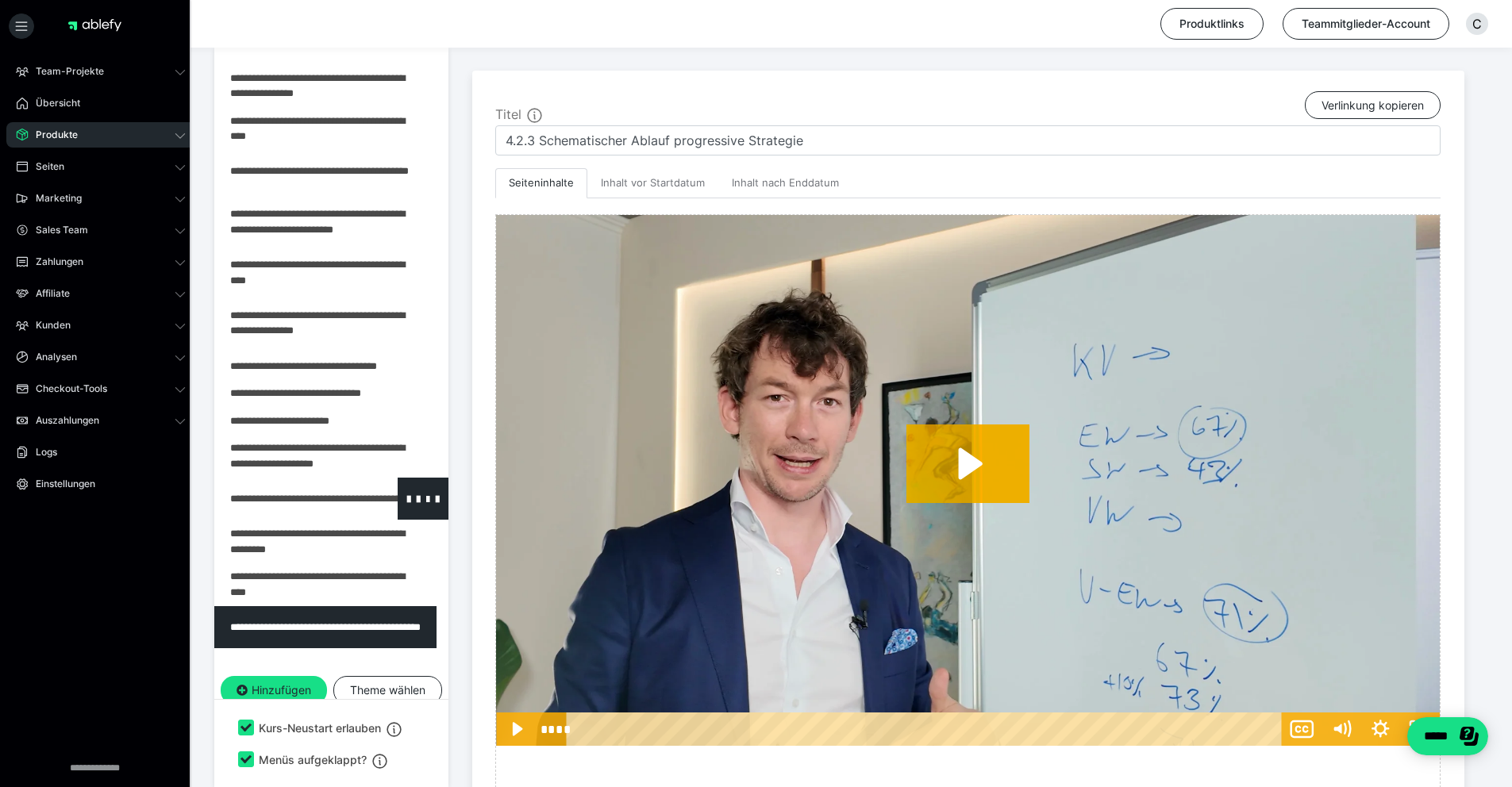 click at bounding box center [290, 498] 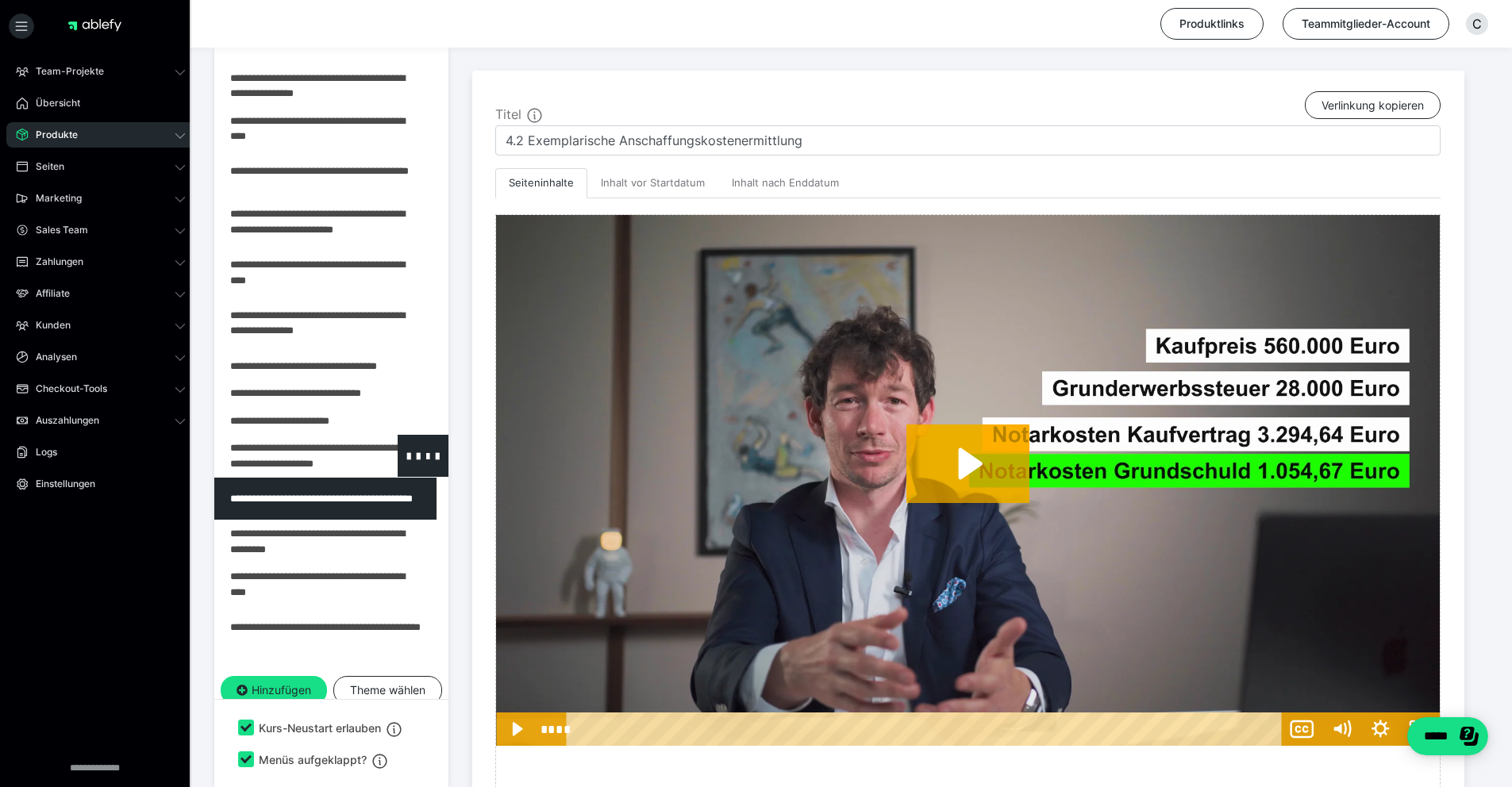 click at bounding box center [290, 455] 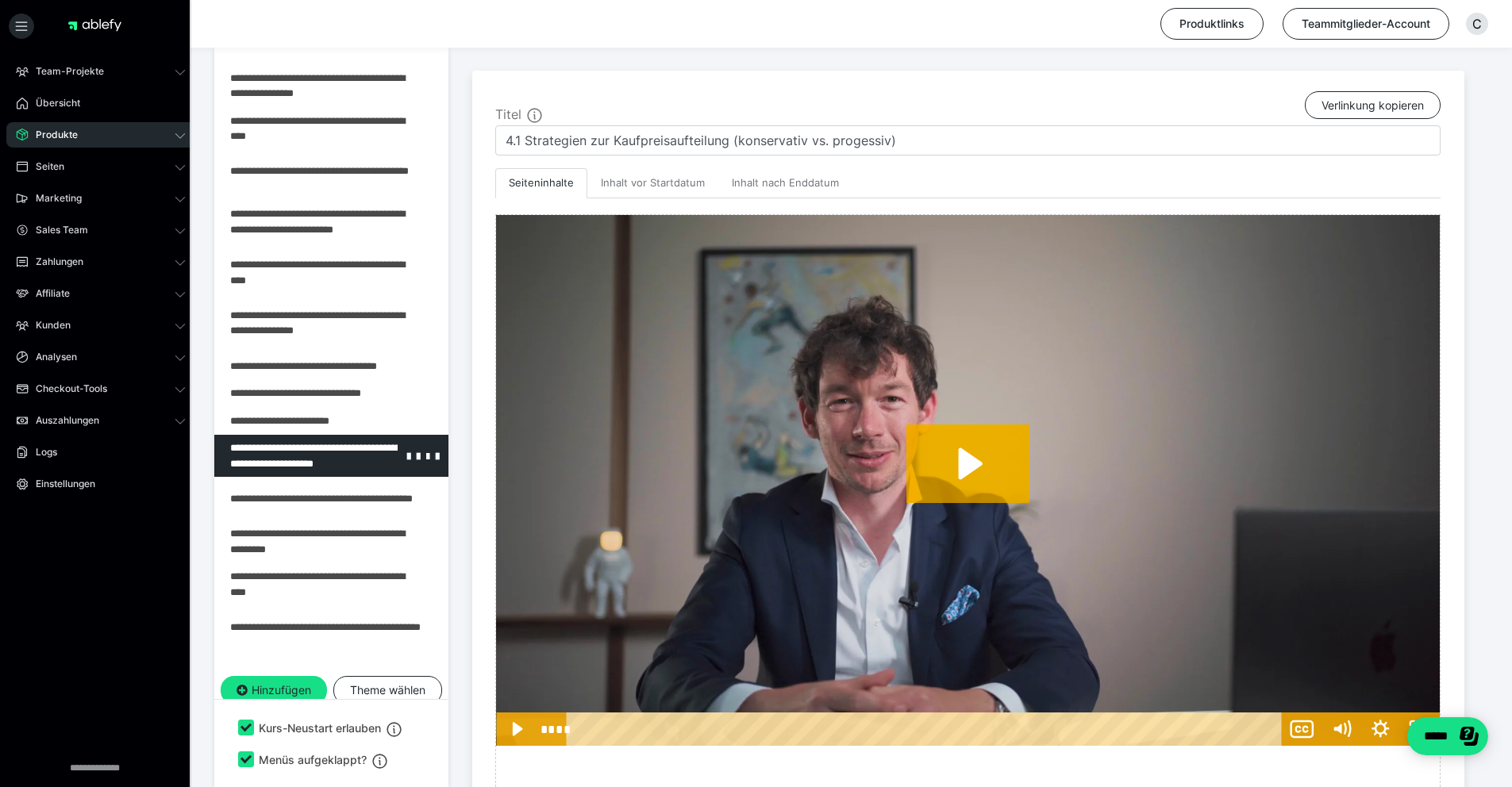 click at bounding box center [290, 455] 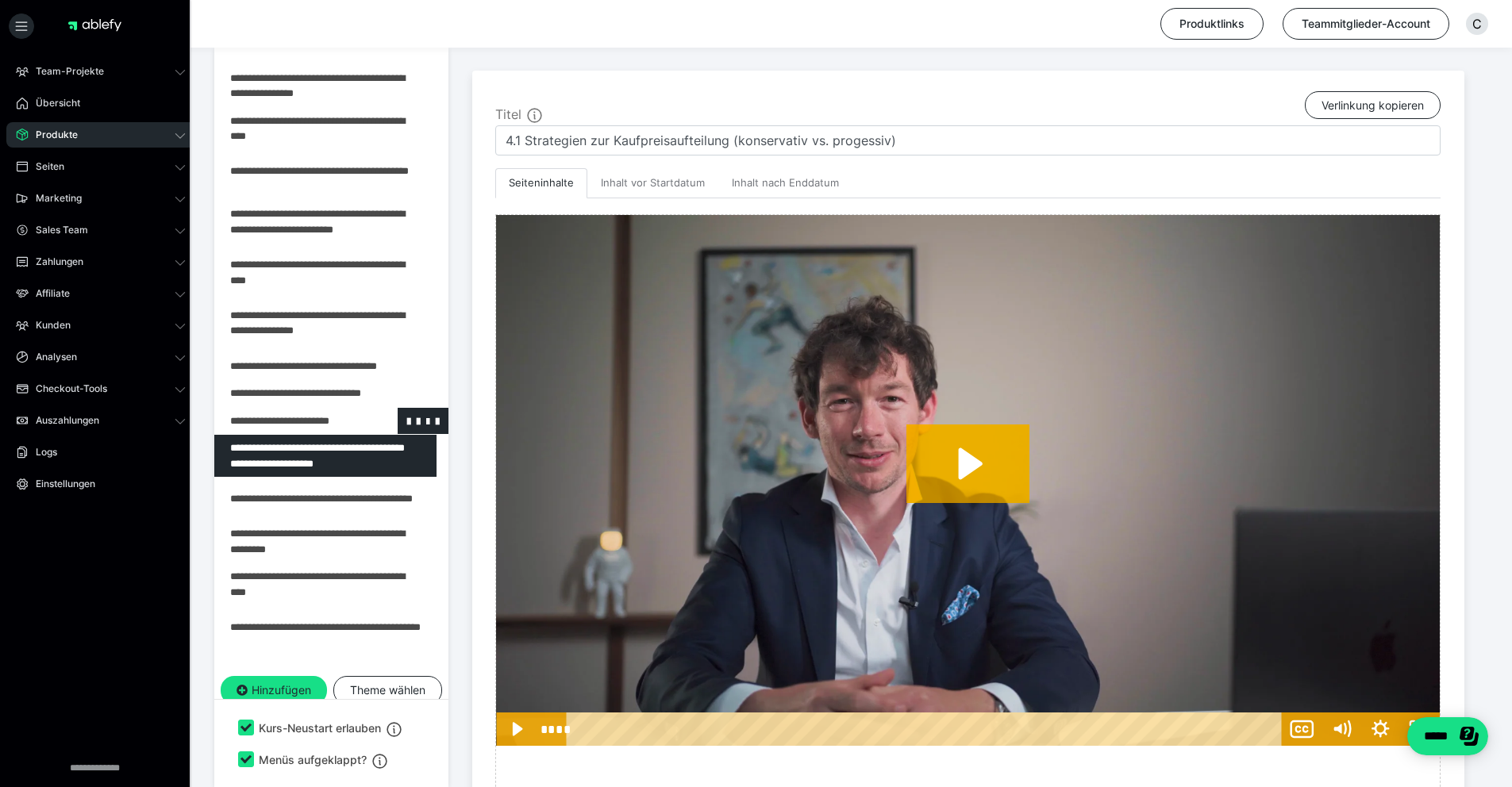 click at bounding box center [290, 421] 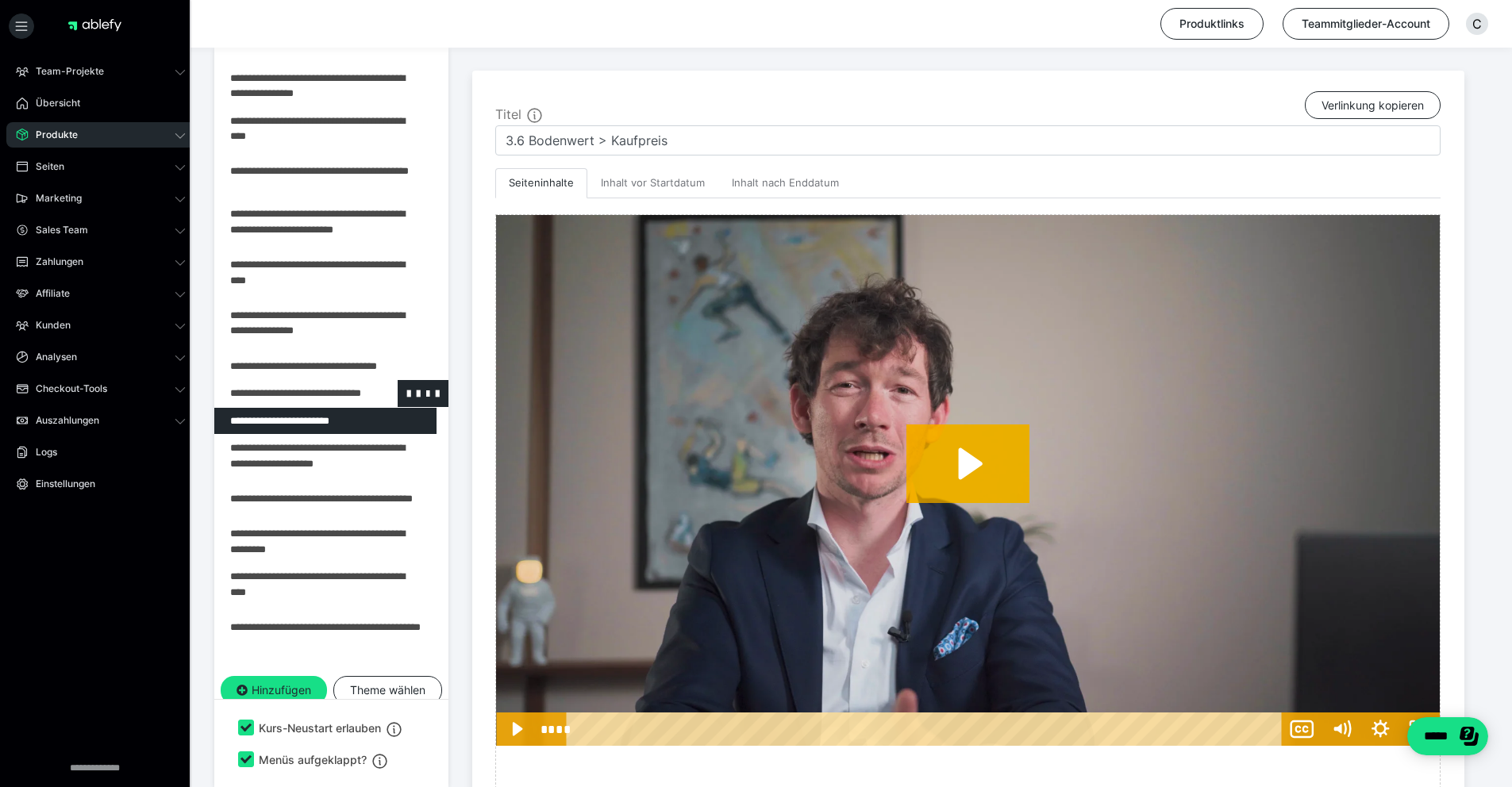 click at bounding box center [290, 394] 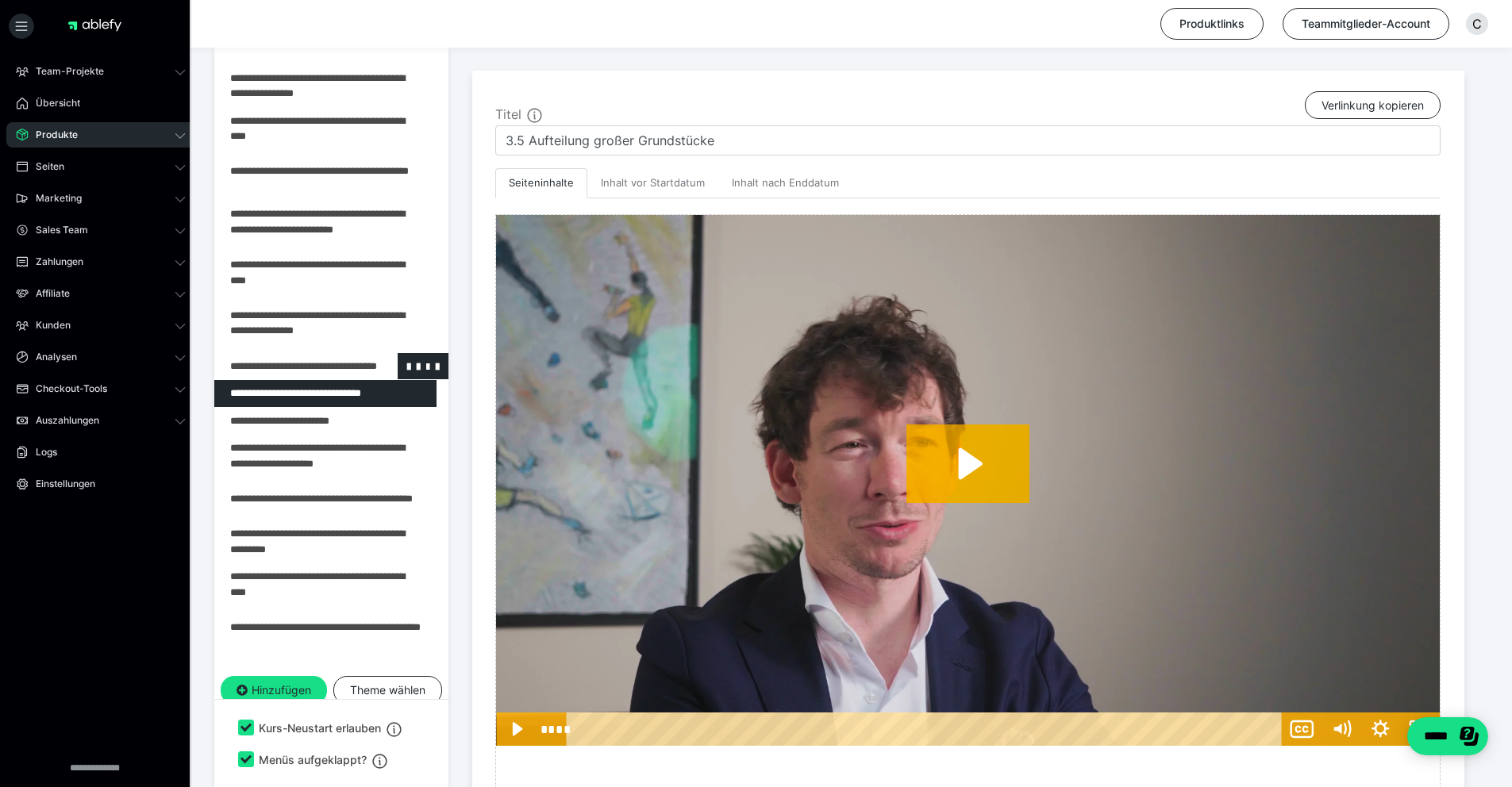 click at bounding box center [290, 367] 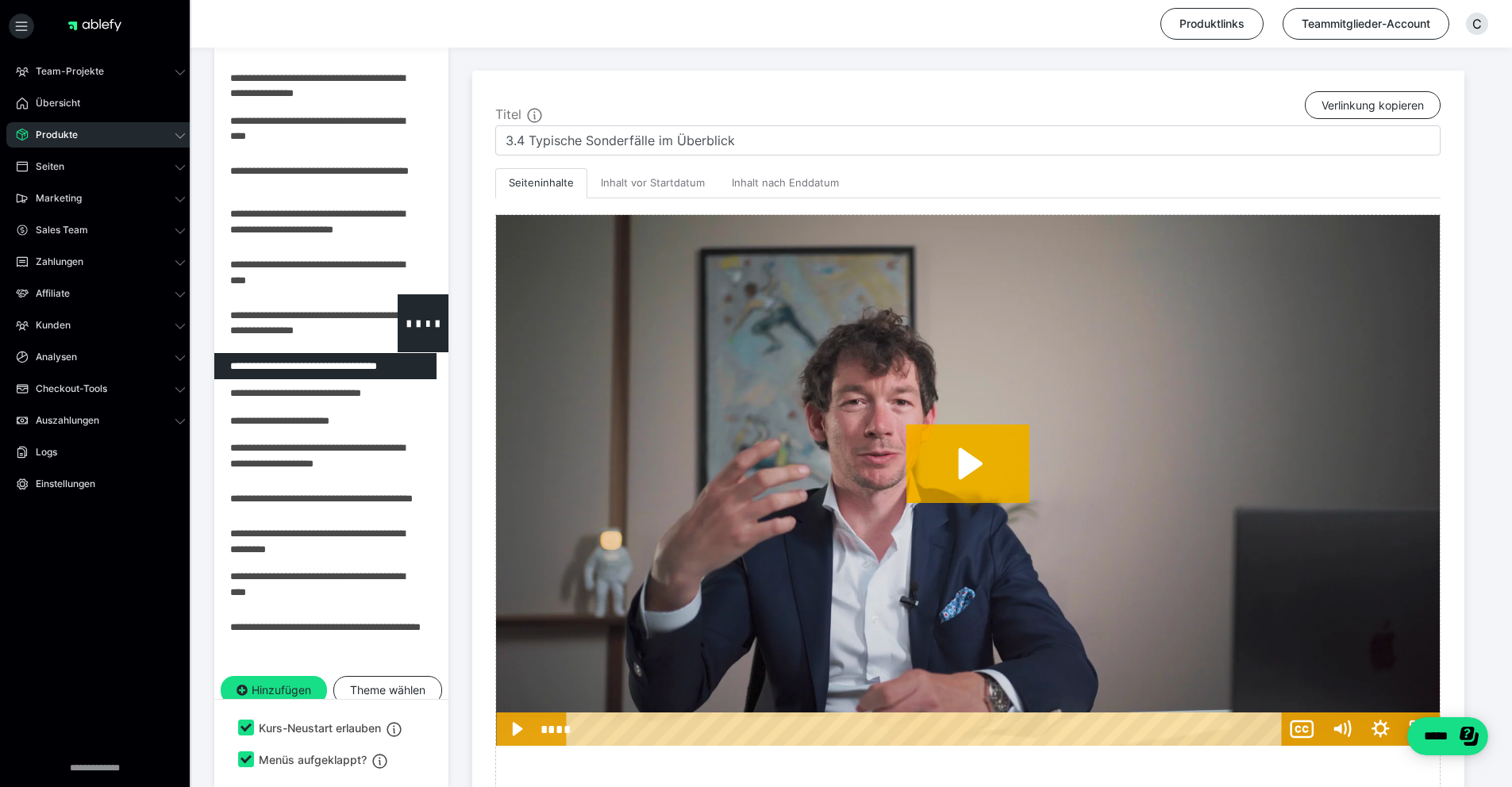 click at bounding box center (290, 323) 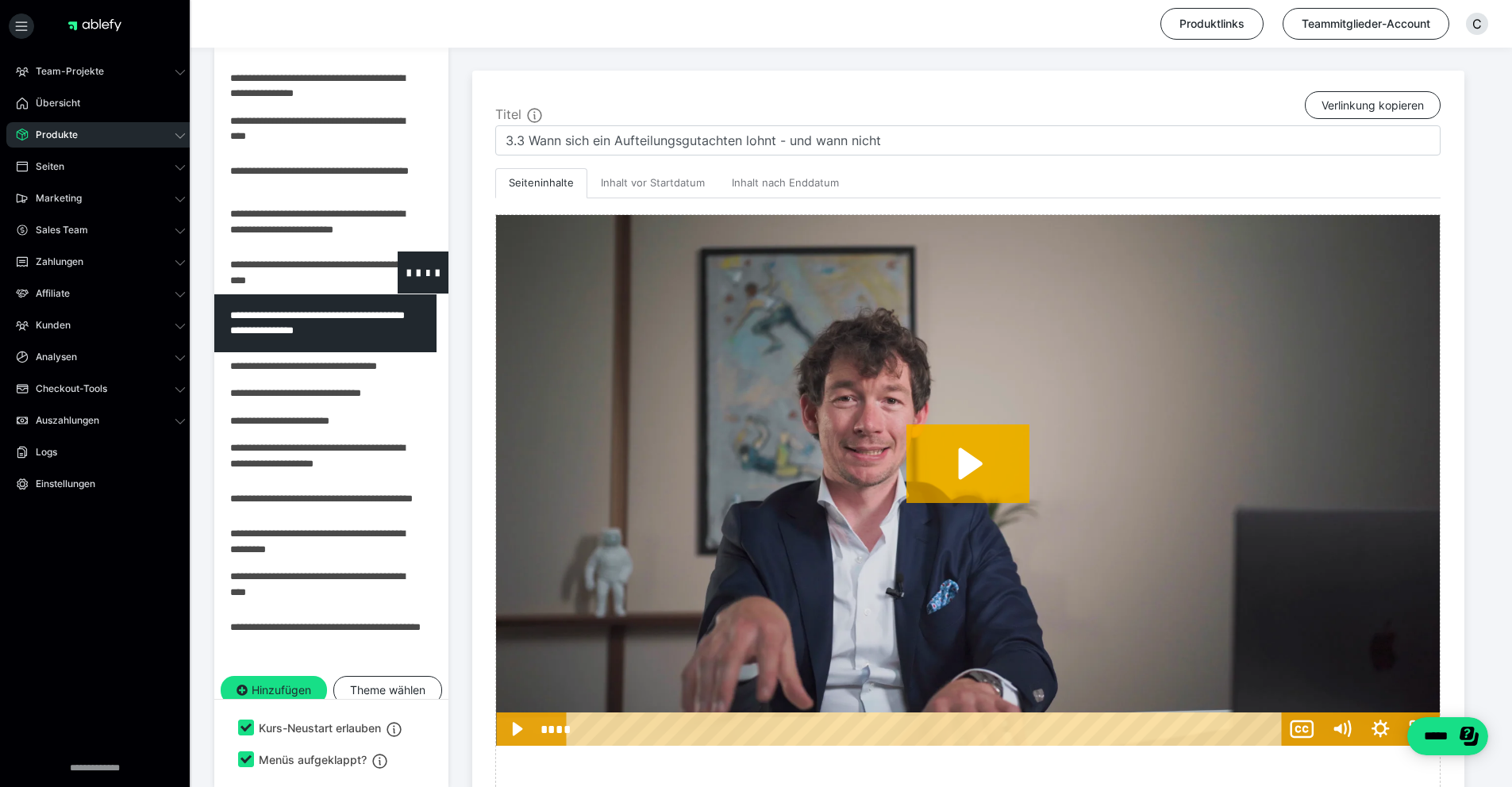 click at bounding box center (290, 272) 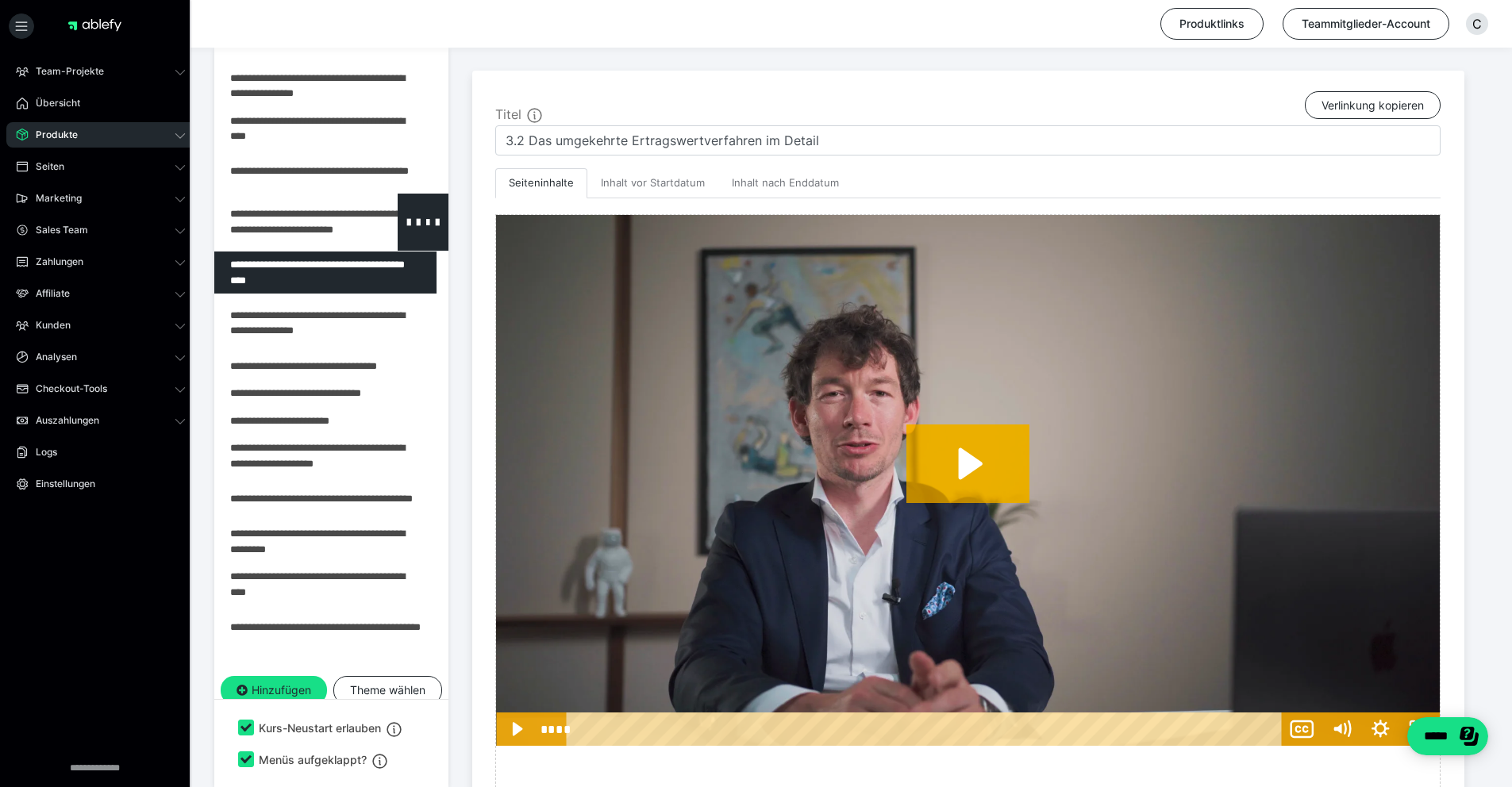 click at bounding box center (290, 222) 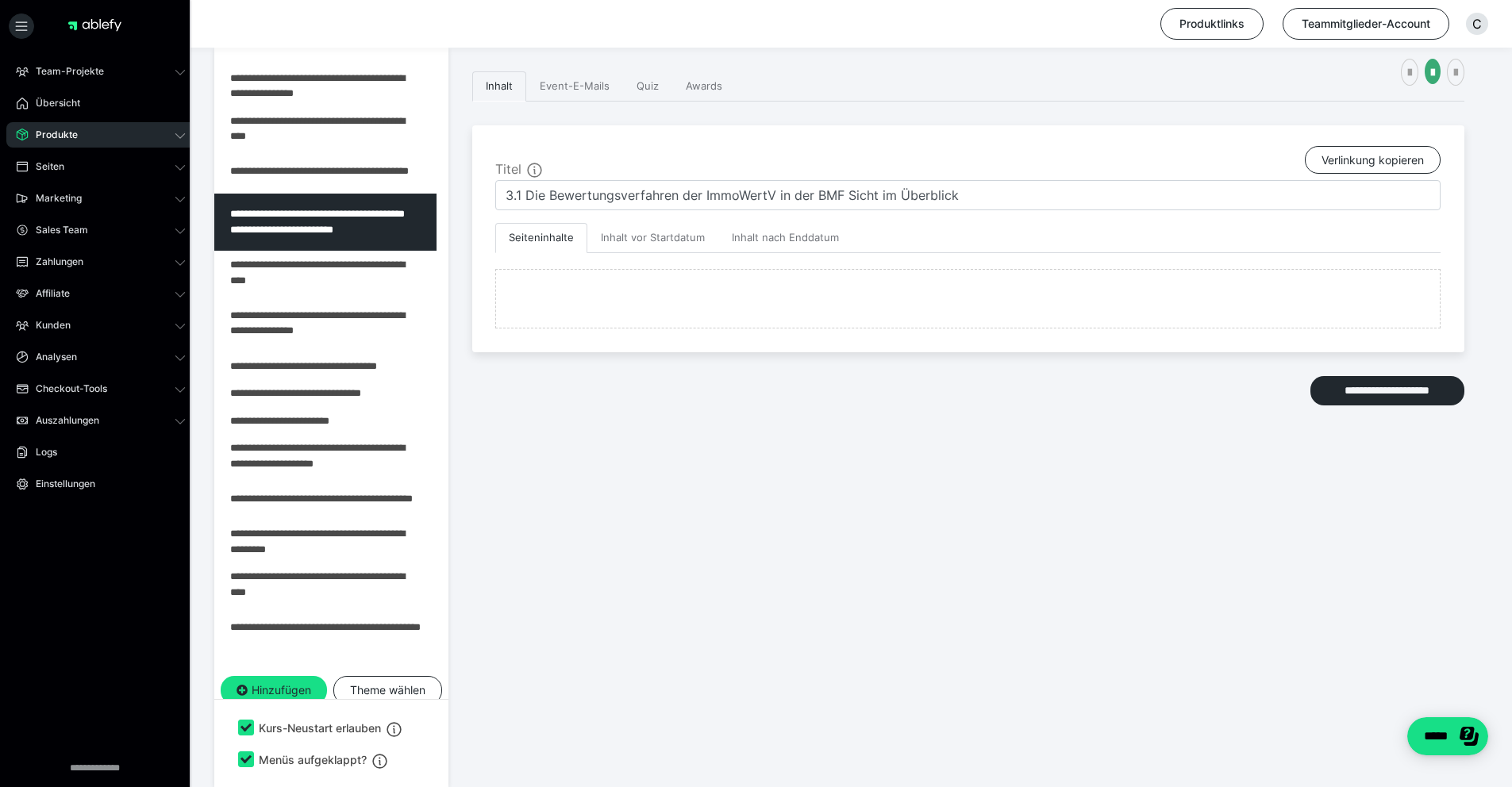 scroll, scrollTop: 386, scrollLeft: 0, axis: vertical 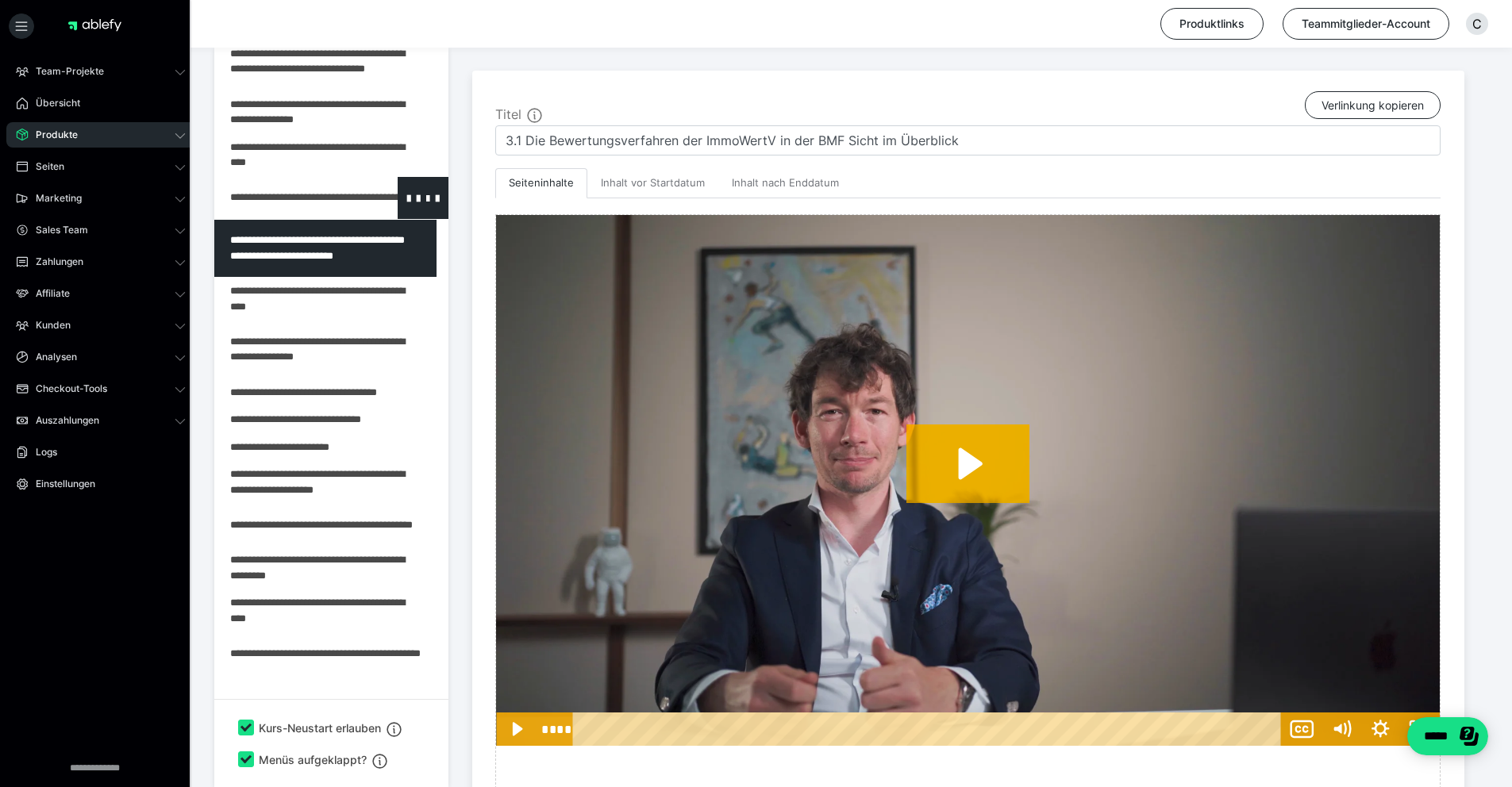 click at bounding box center [290, 198] 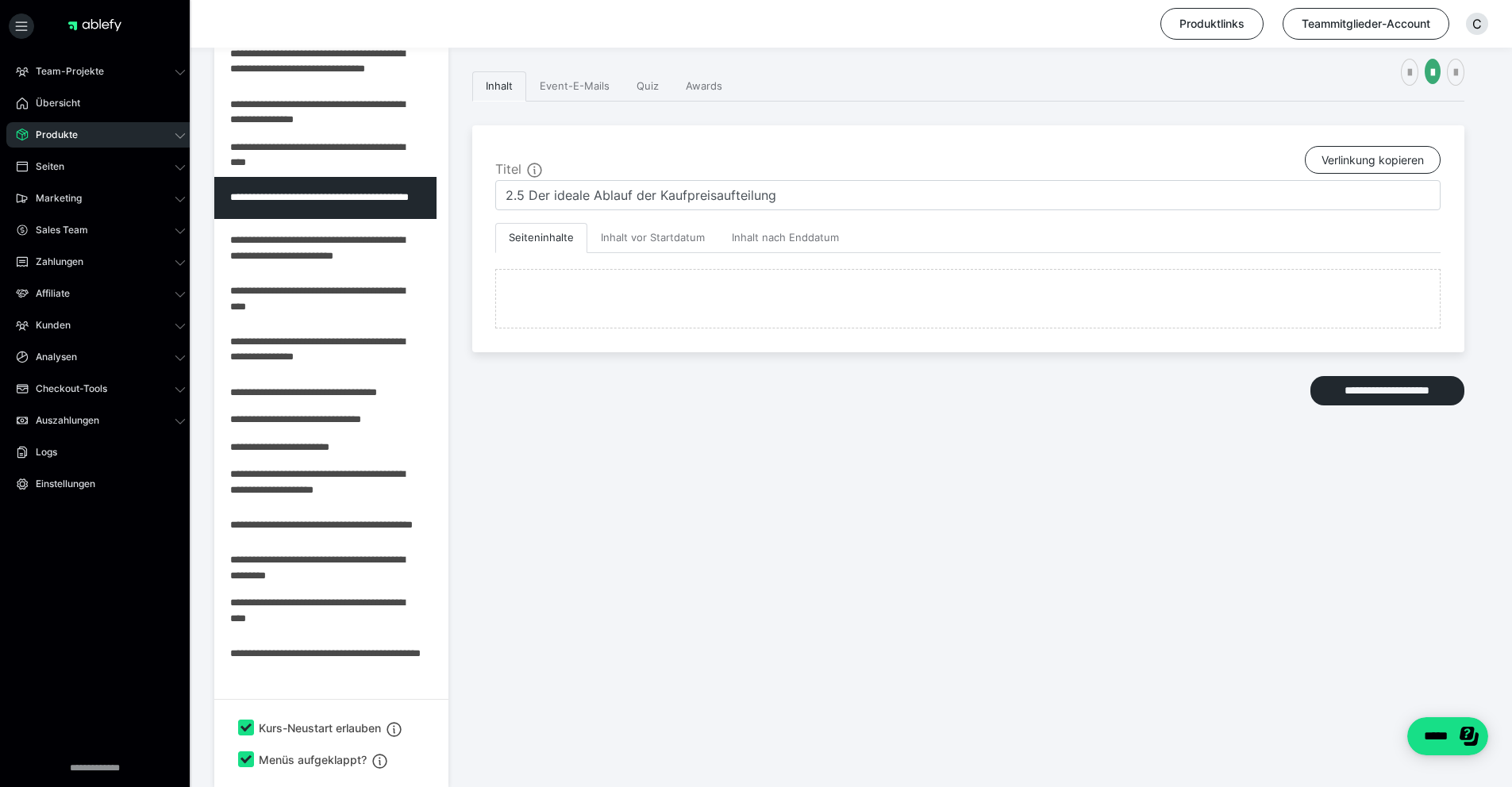 scroll, scrollTop: 386, scrollLeft: 0, axis: vertical 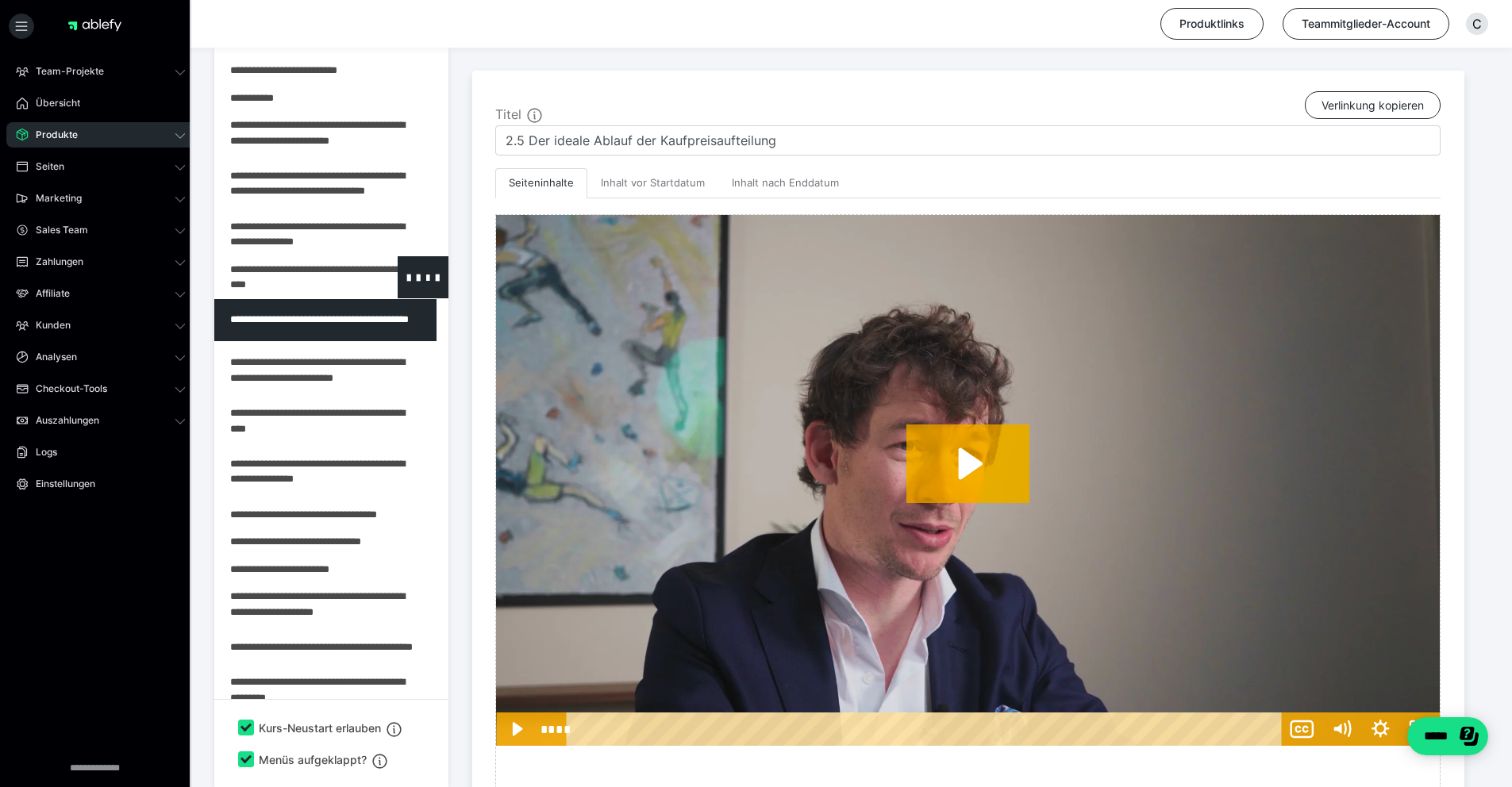 click at bounding box center (290, 277) 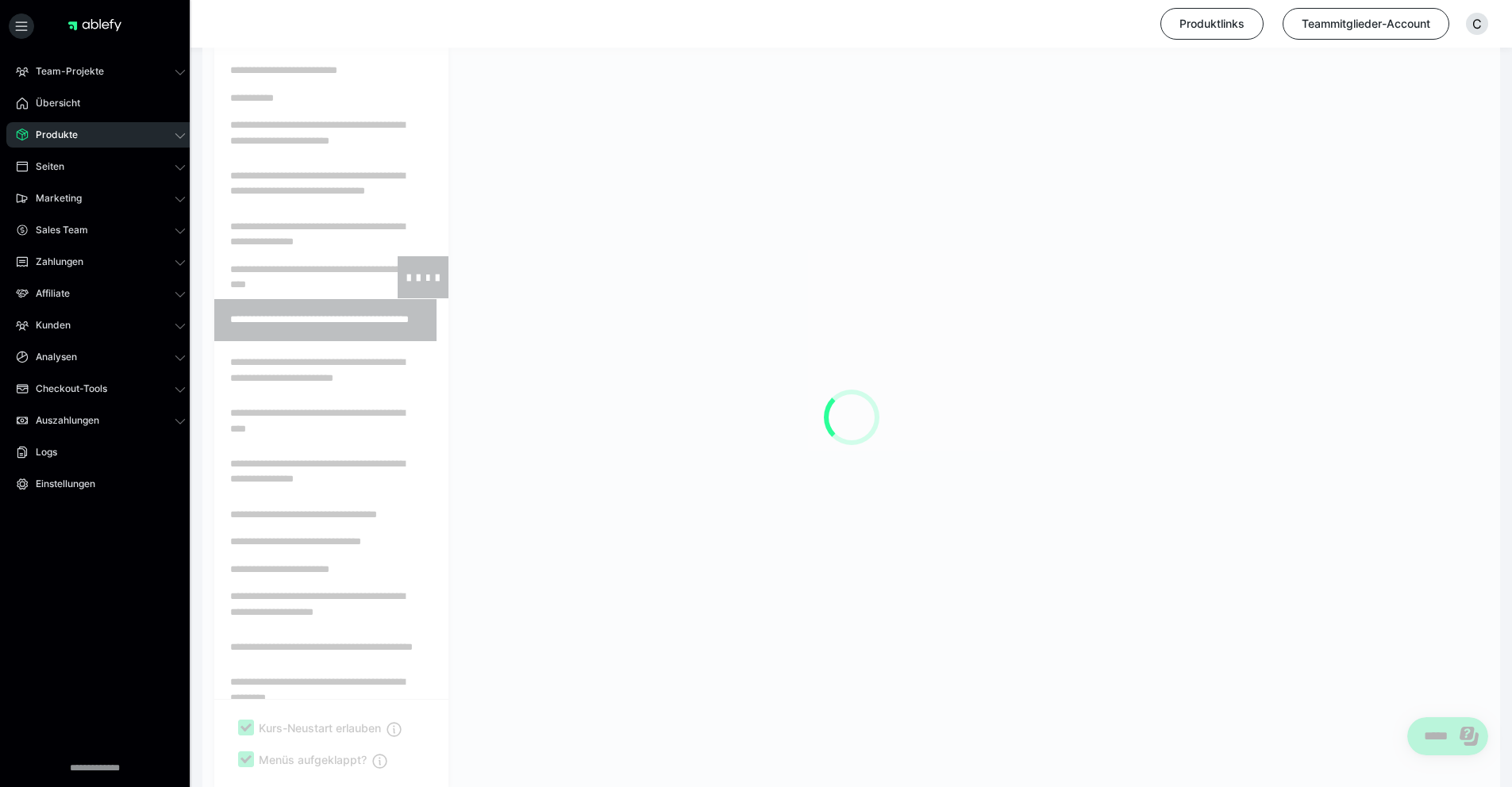scroll, scrollTop: 386, scrollLeft: 0, axis: vertical 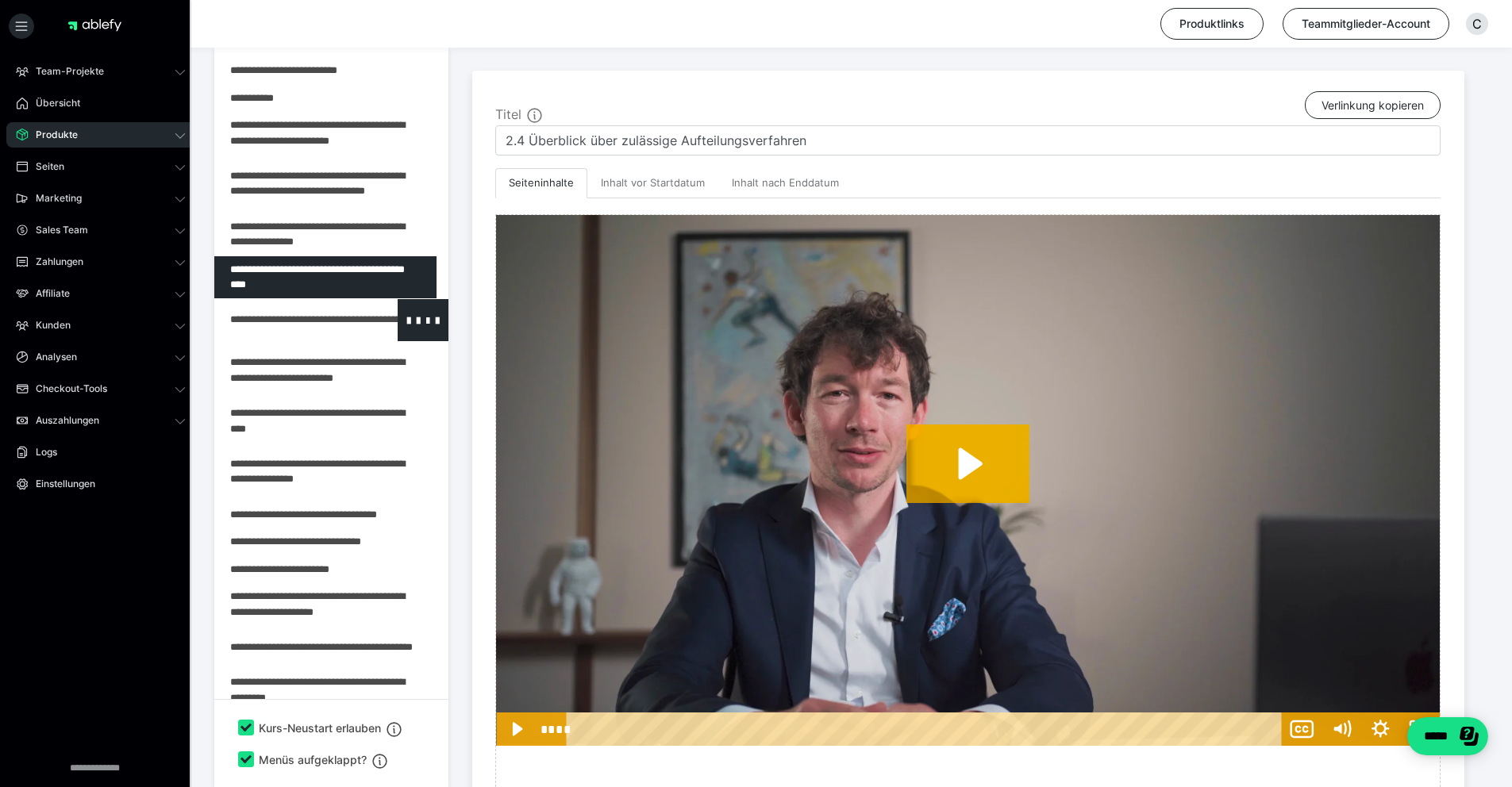 click at bounding box center (290, 320) 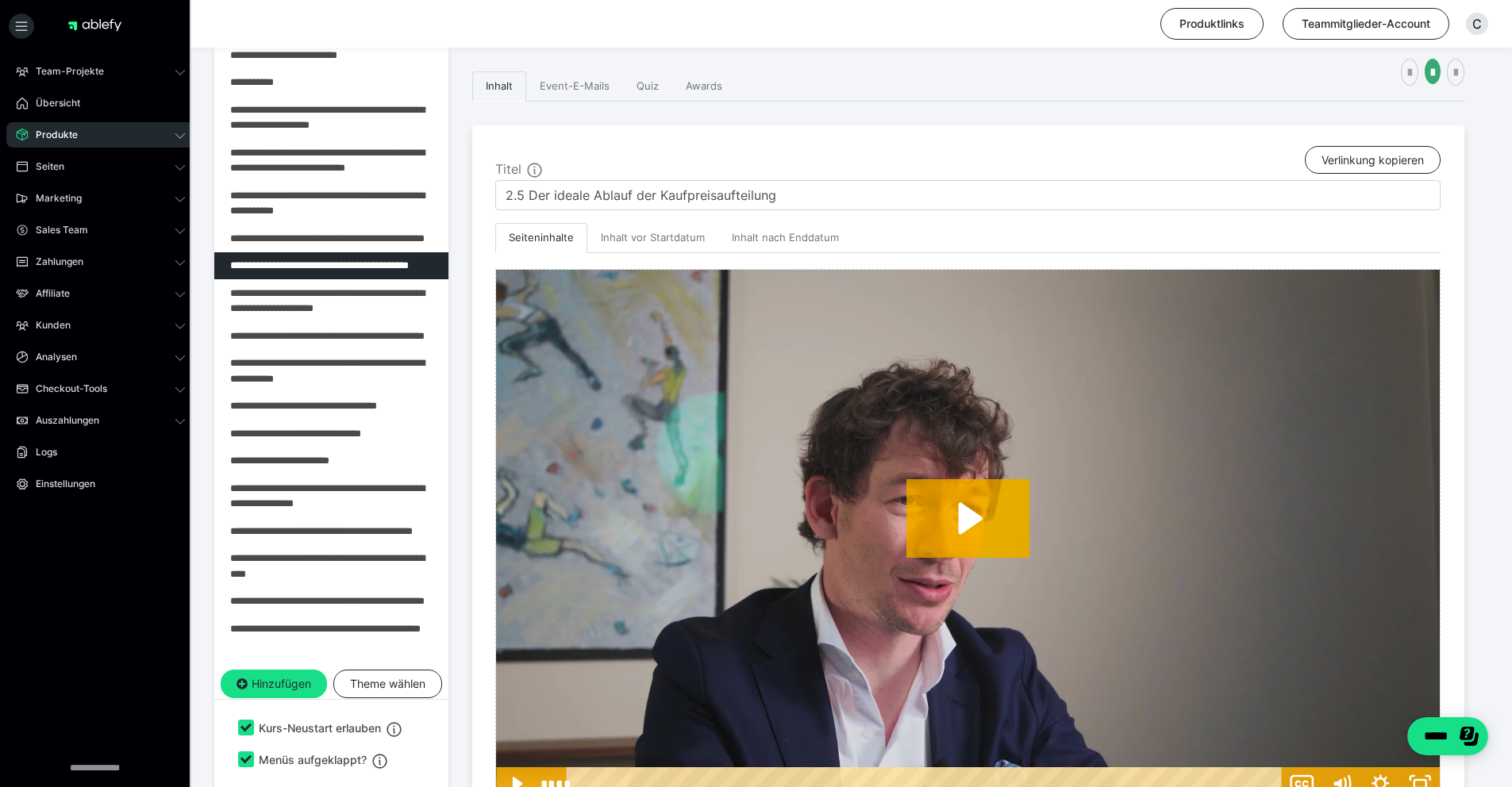 scroll, scrollTop: 386, scrollLeft: 0, axis: vertical 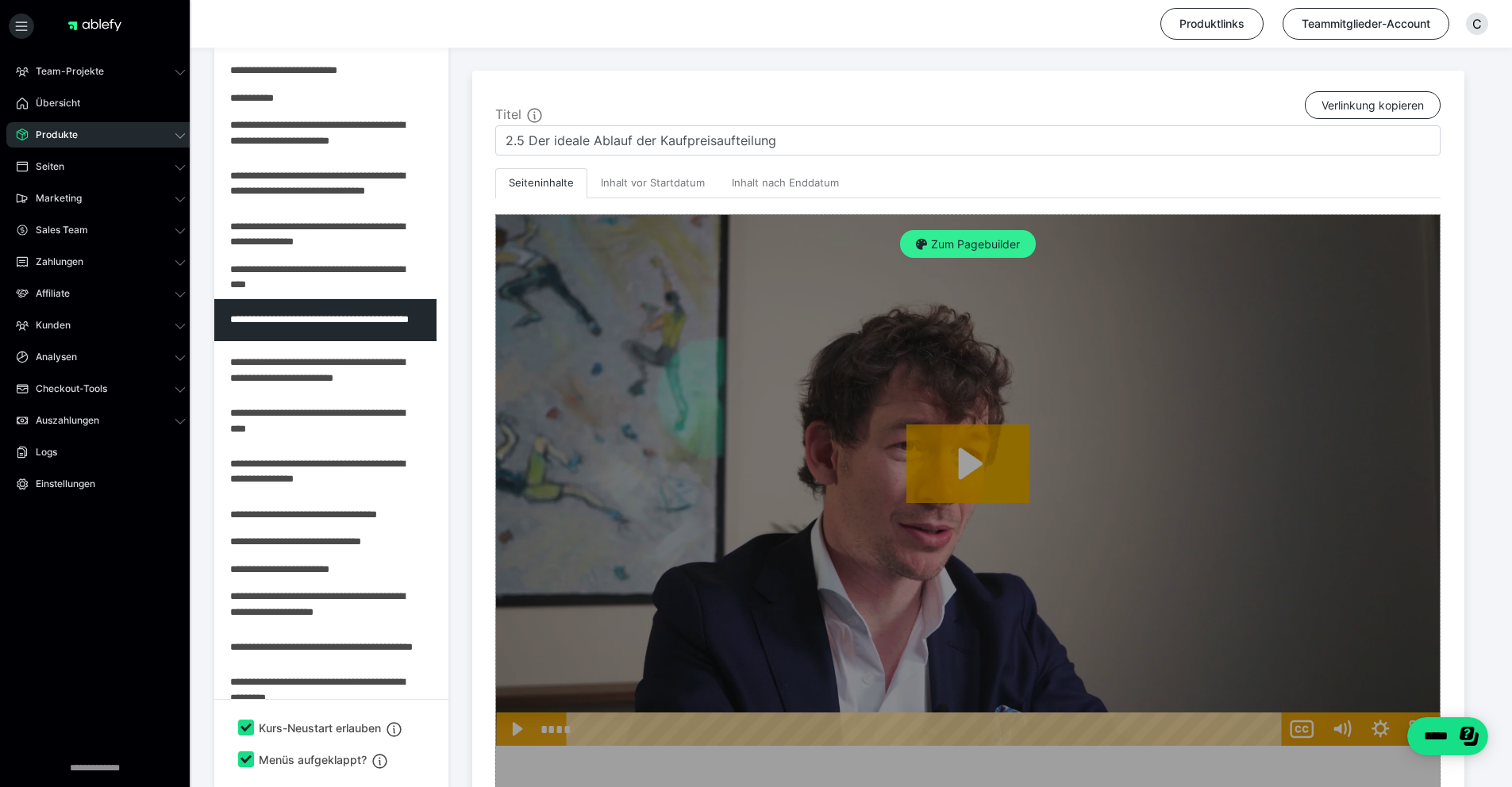 click at bounding box center (921, 244) 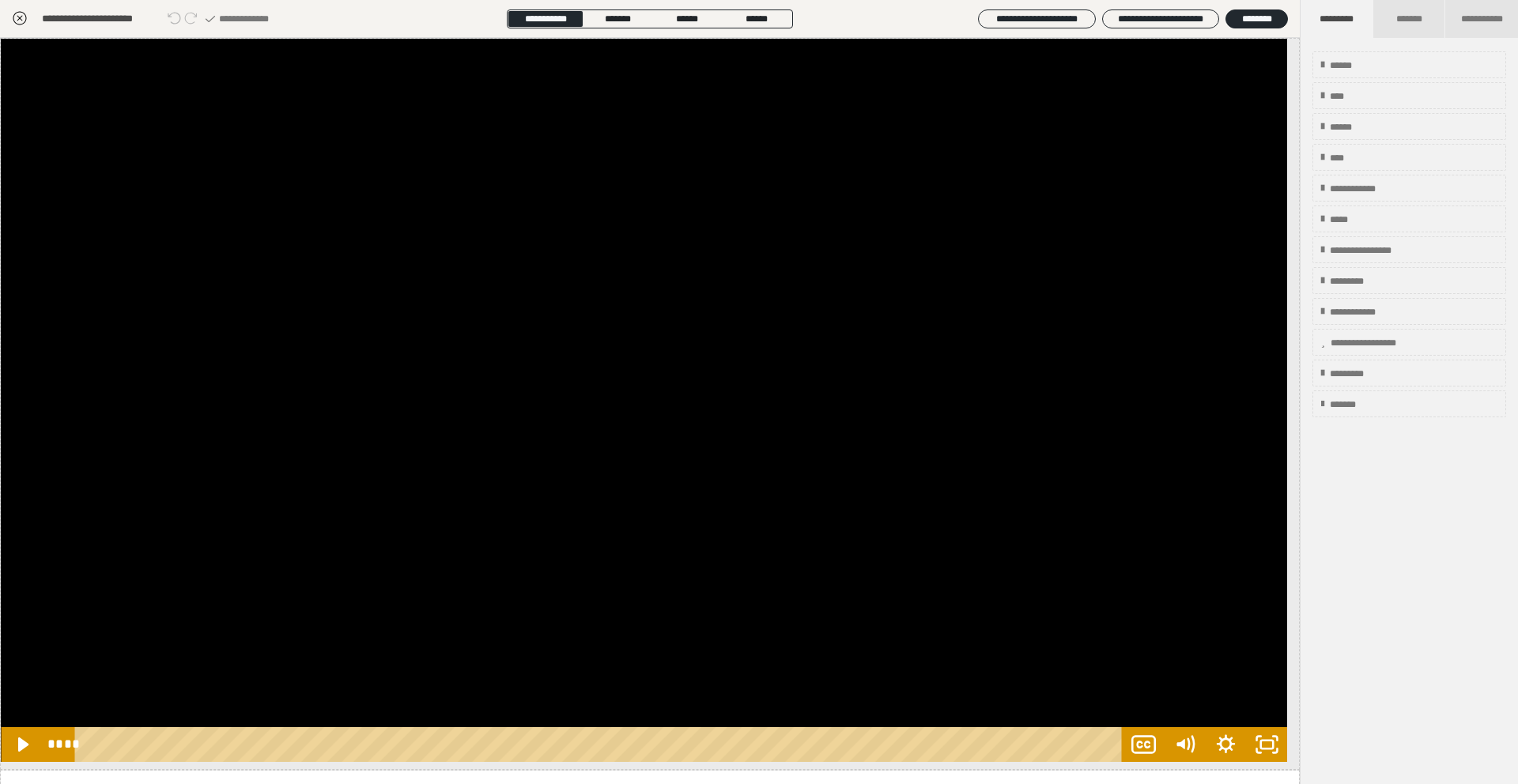 drag, startPoint x: 141, startPoint y: 744, endPoint x: -59, endPoint y: 694, distance: 206.15528 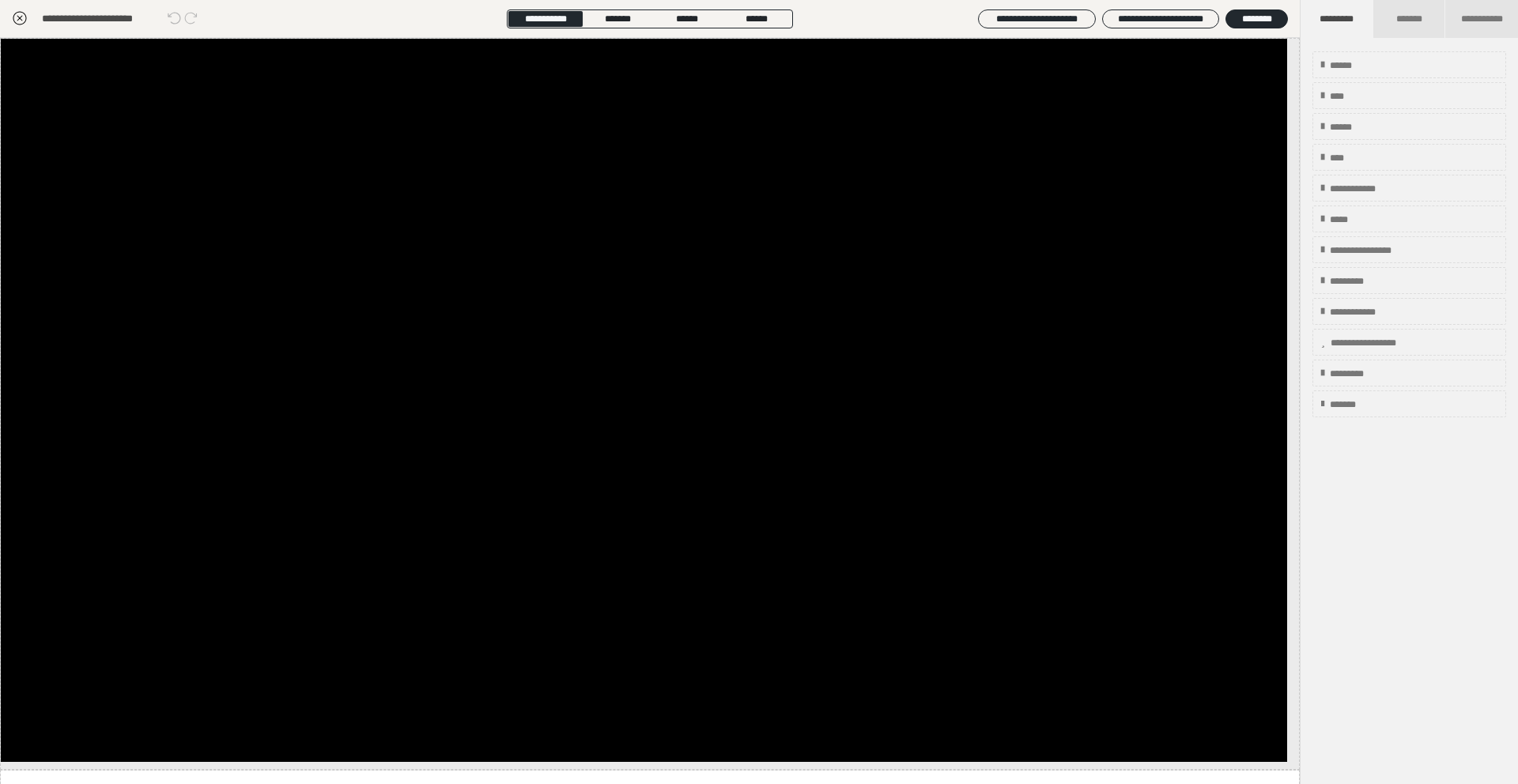 click 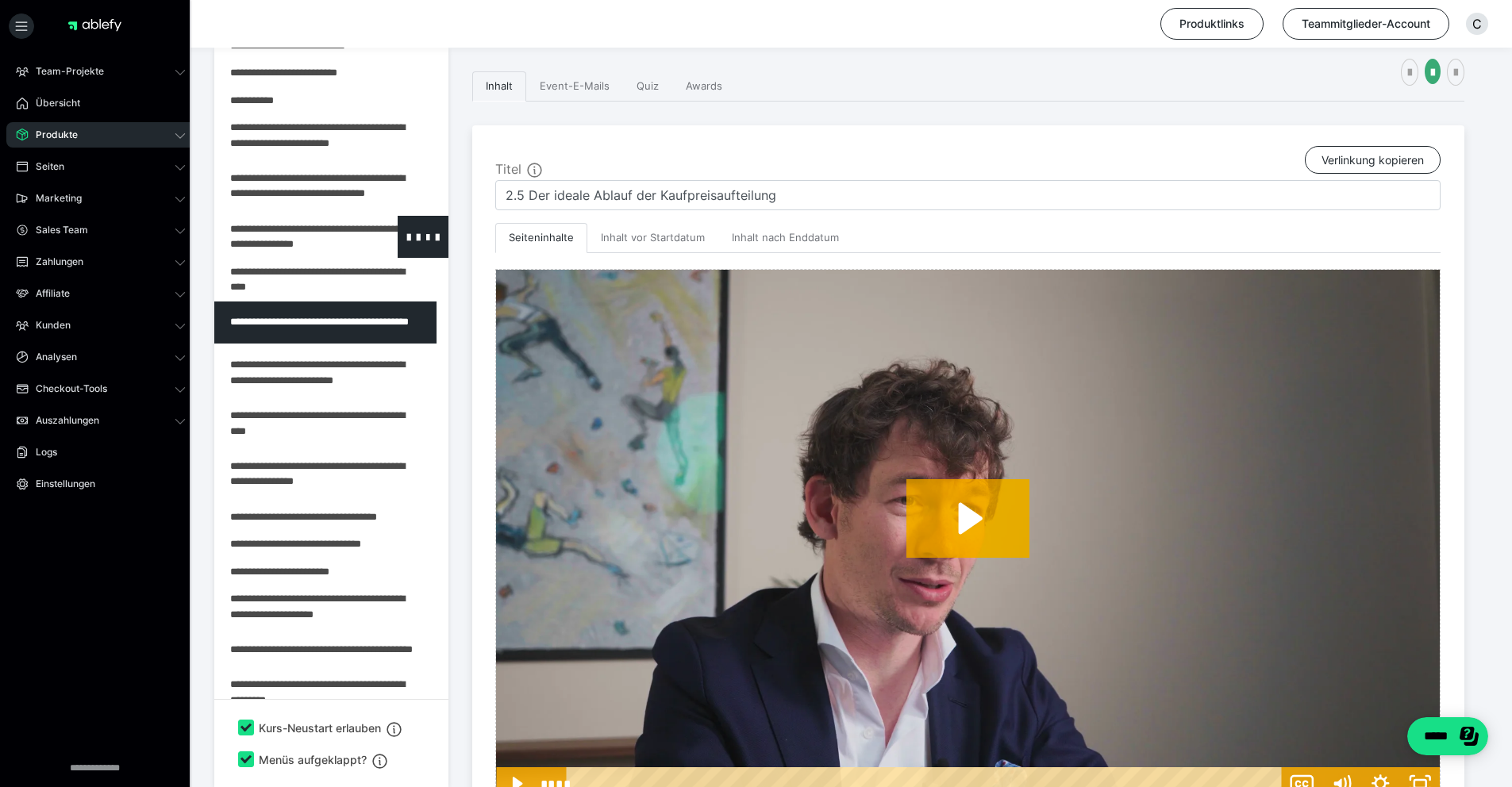 scroll, scrollTop: 85, scrollLeft: 0, axis: vertical 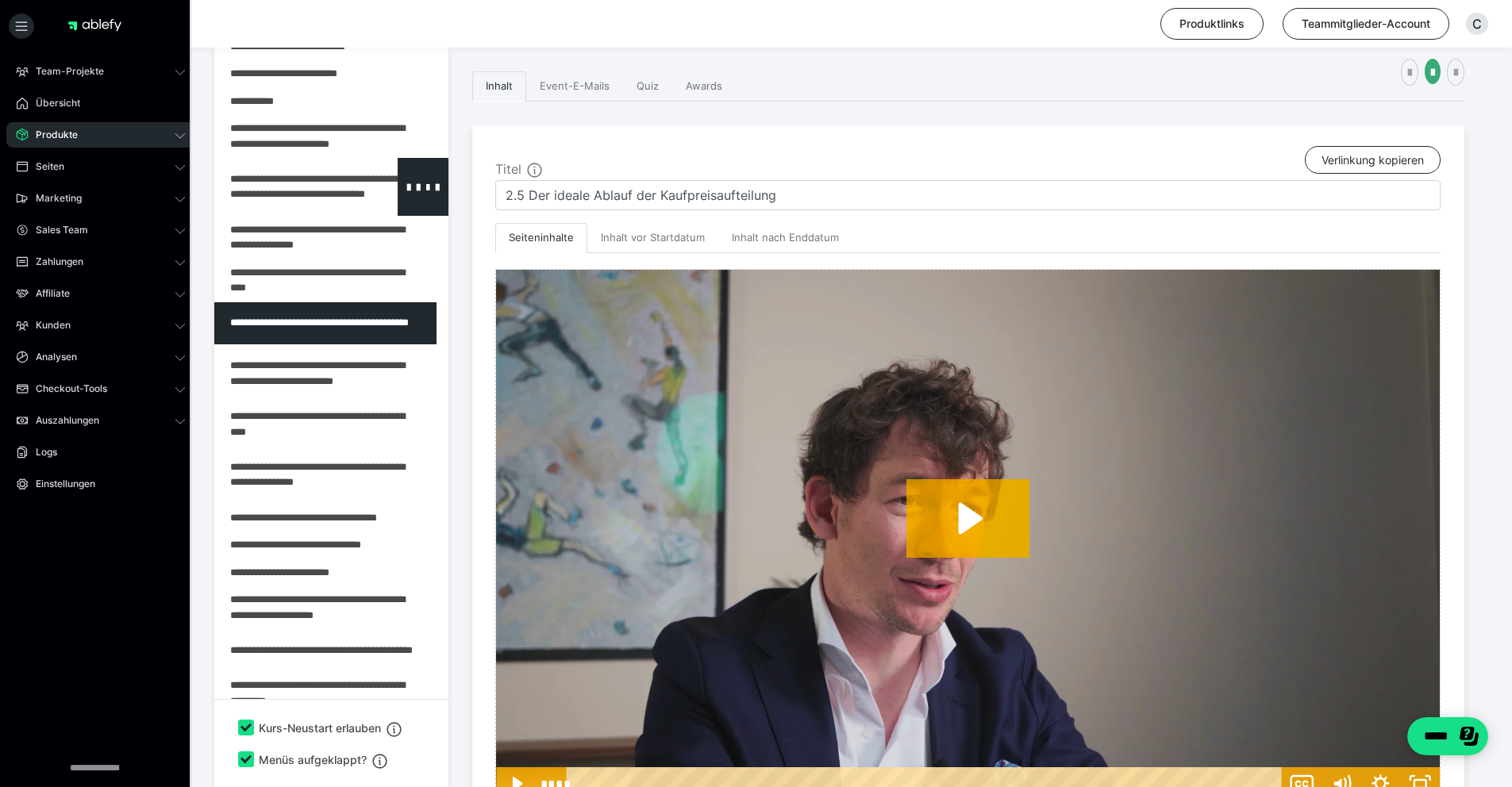click at bounding box center [290, 186] 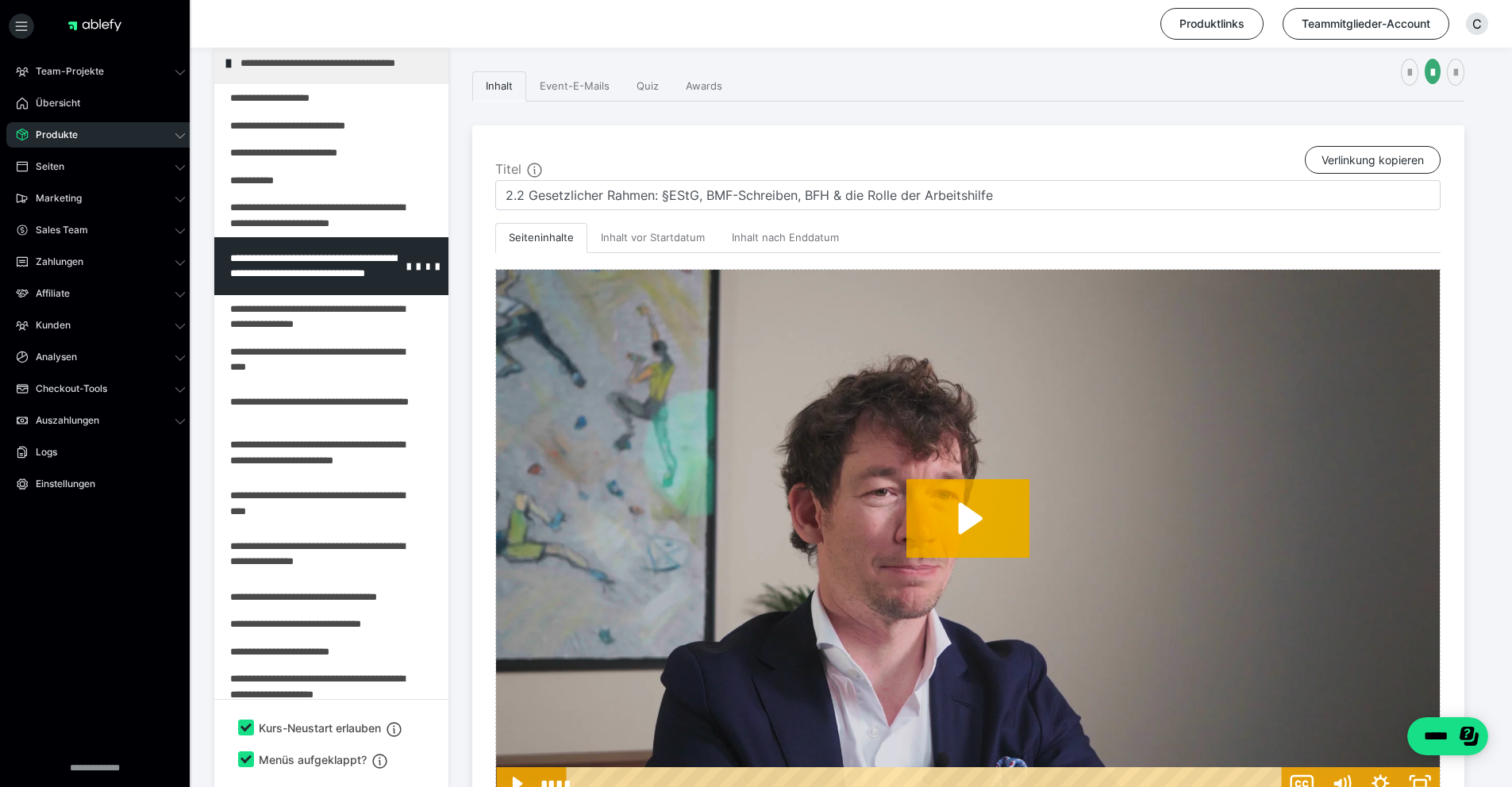 scroll, scrollTop: 0, scrollLeft: 0, axis: both 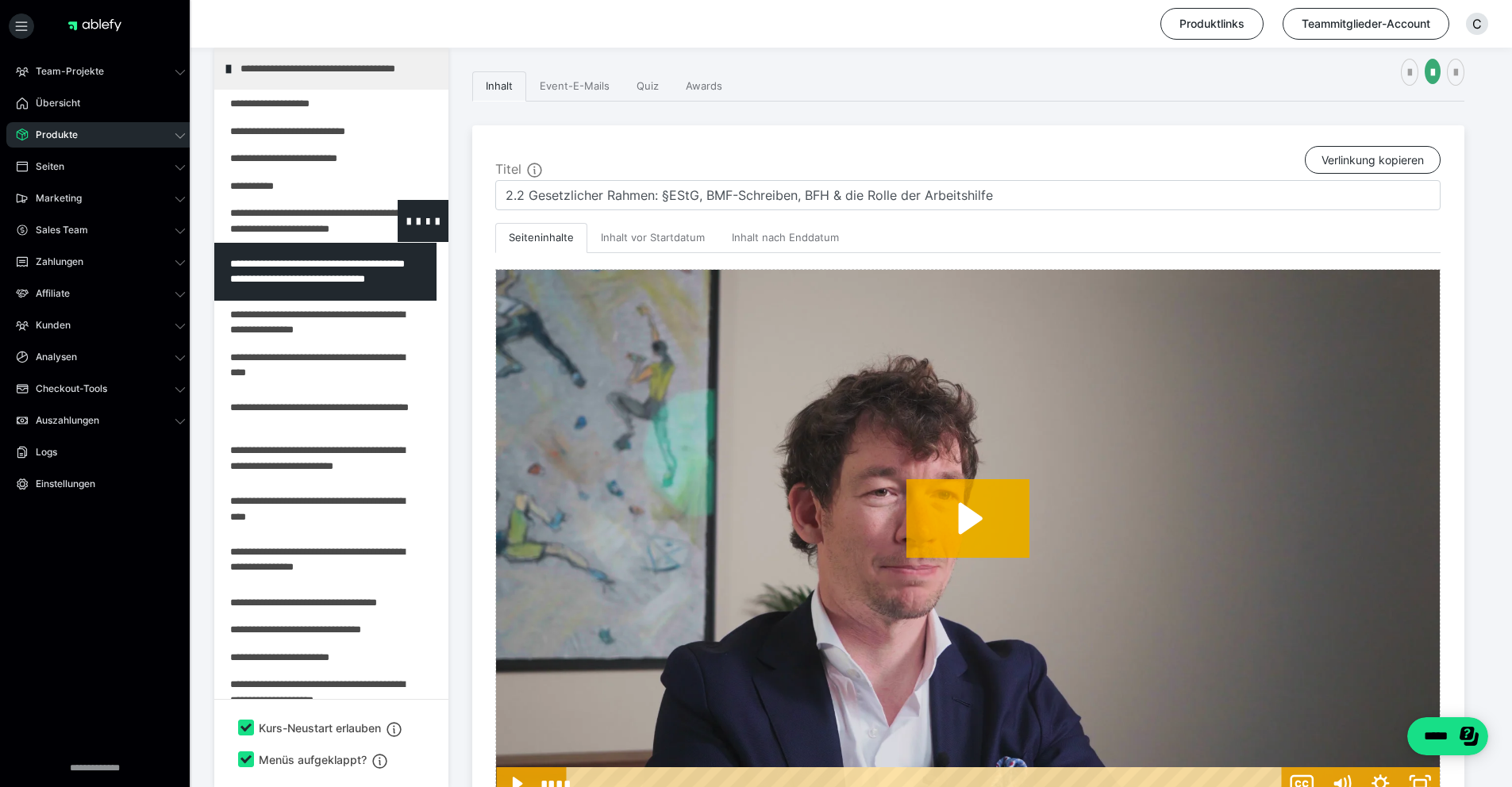 click at bounding box center [290, 221] 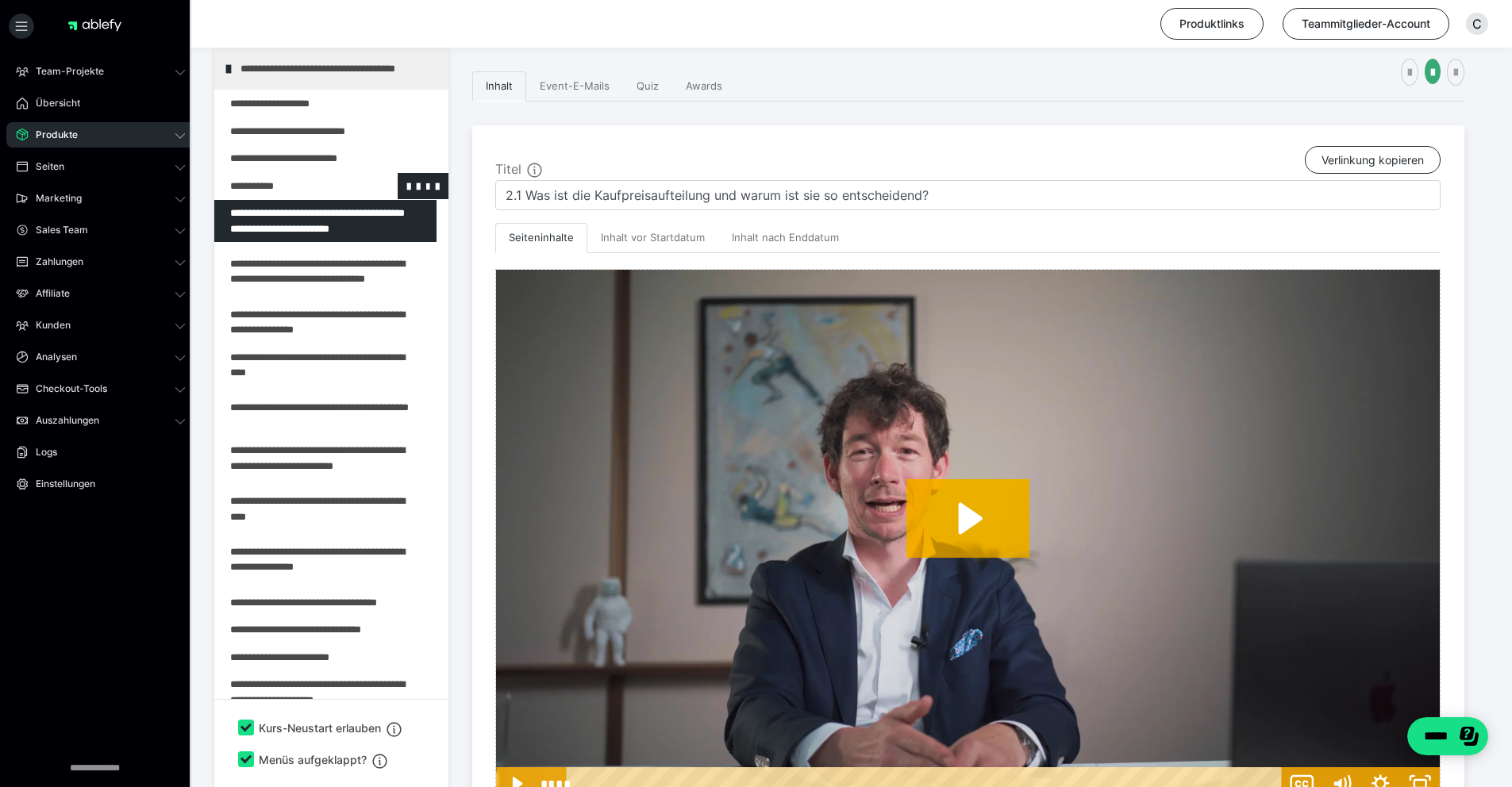 click at bounding box center [290, 186] 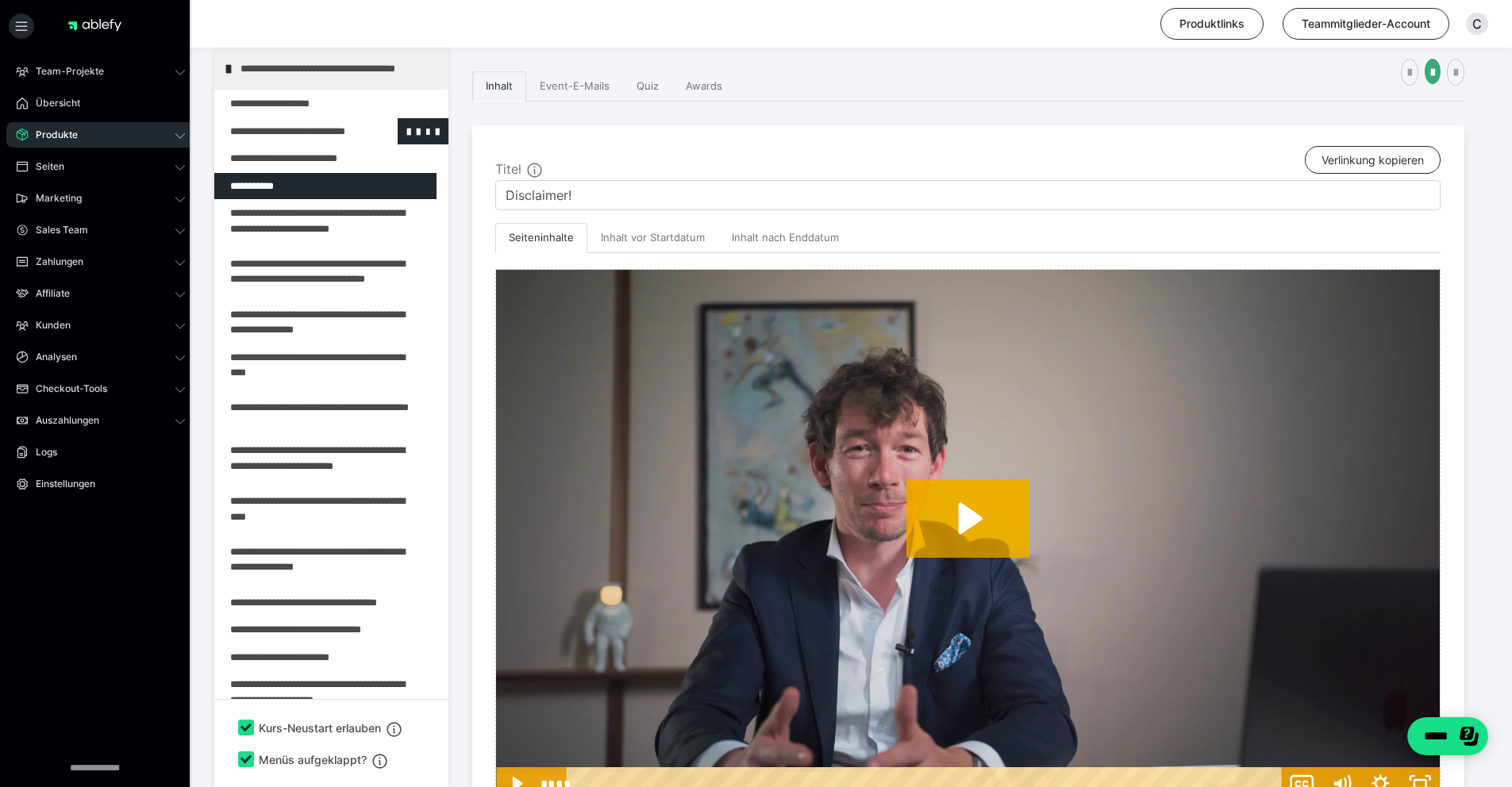 click at bounding box center (290, 132) 